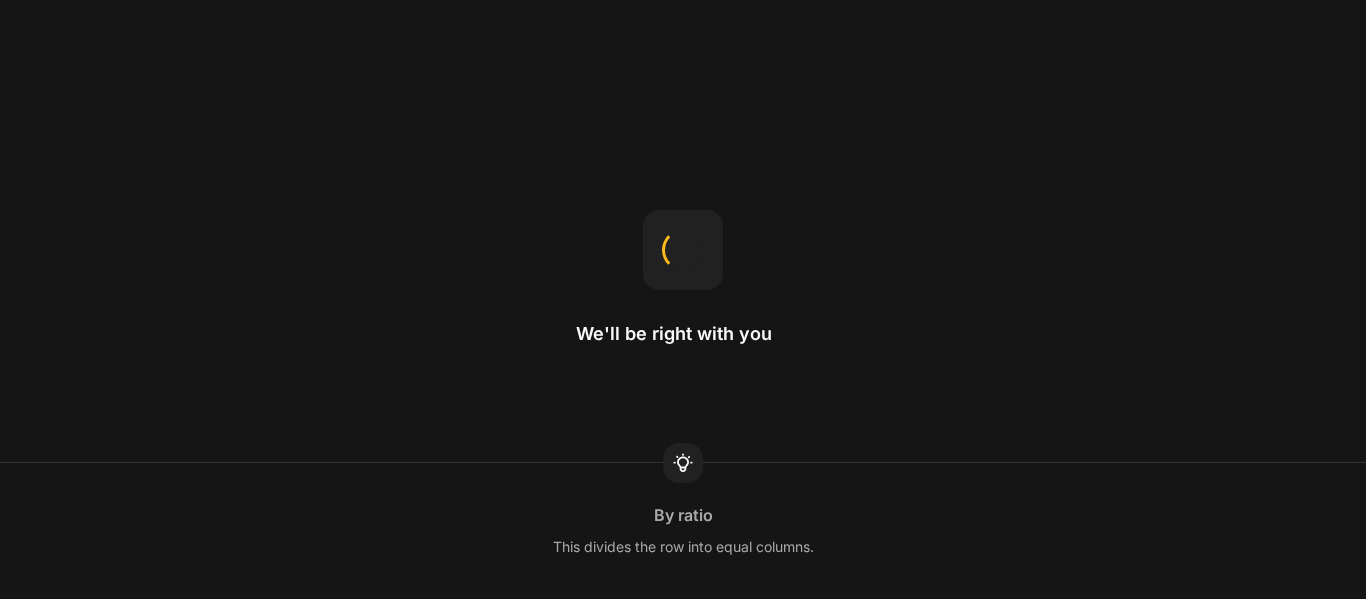 scroll, scrollTop: 0, scrollLeft: 0, axis: both 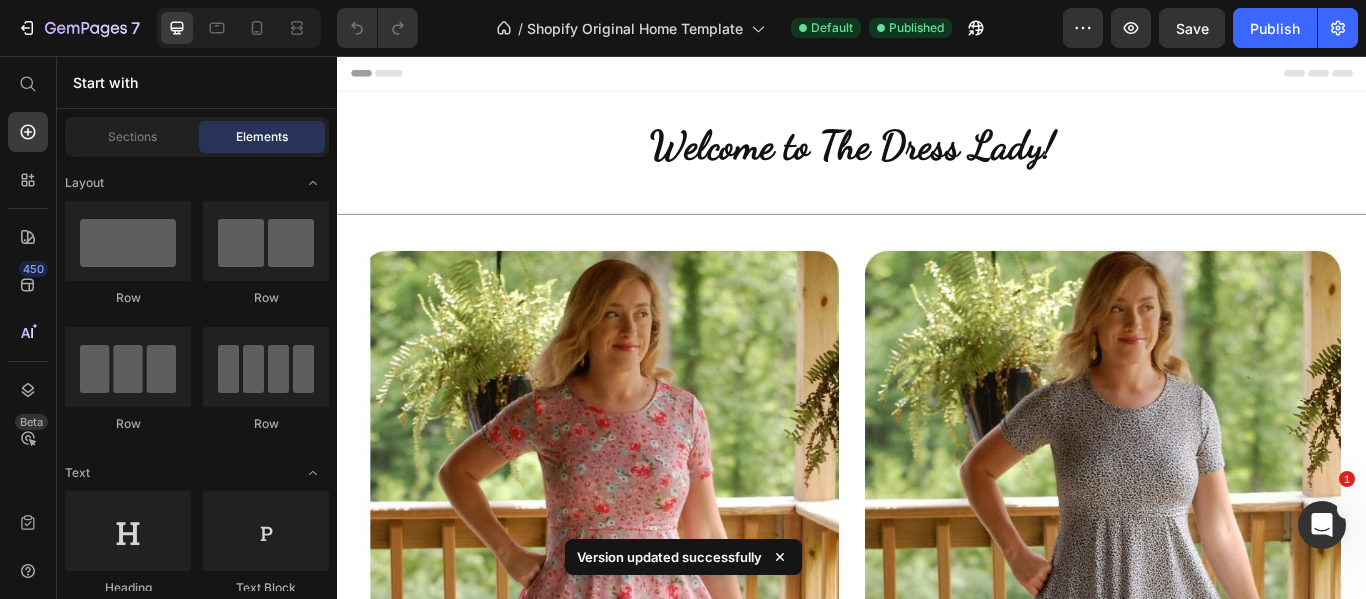 click 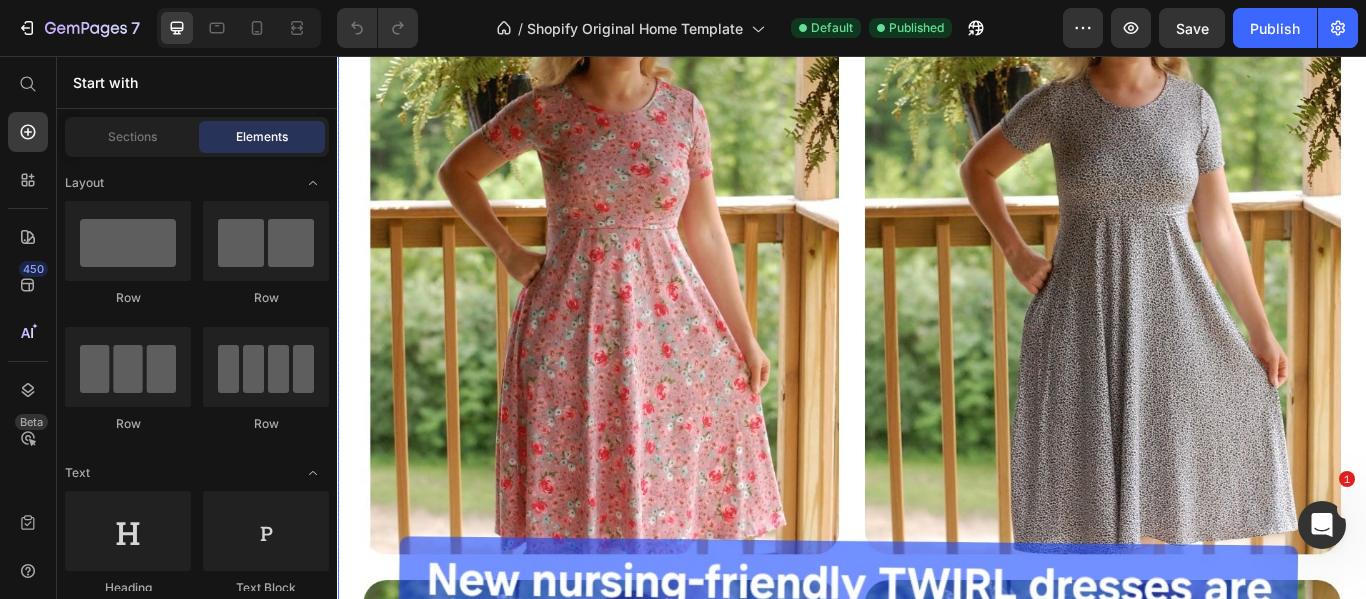 scroll, scrollTop: 350, scrollLeft: 0, axis: vertical 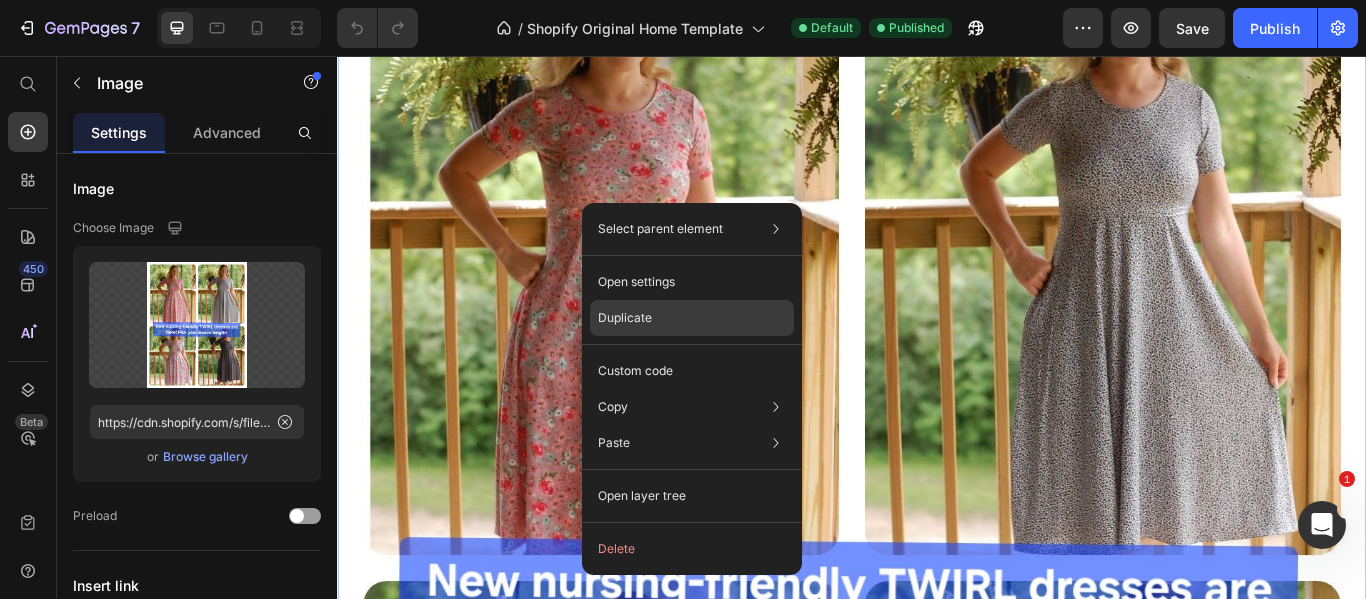 click on "Duplicate" at bounding box center [625, 318] 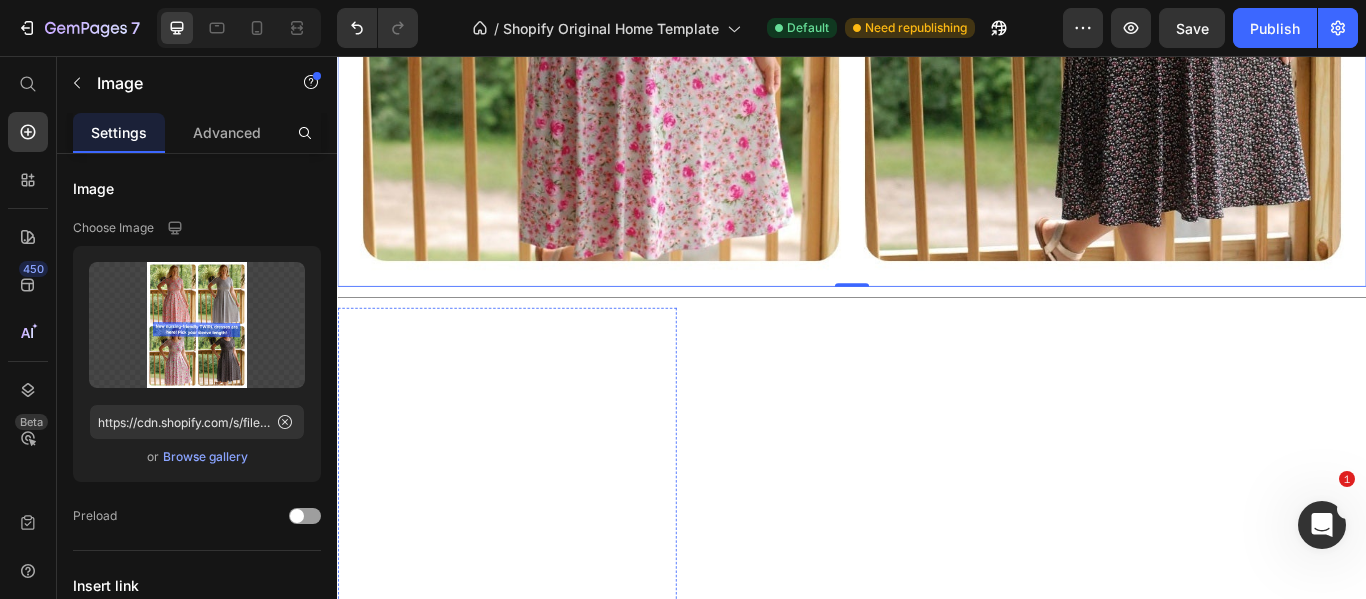 scroll, scrollTop: 2922, scrollLeft: 0, axis: vertical 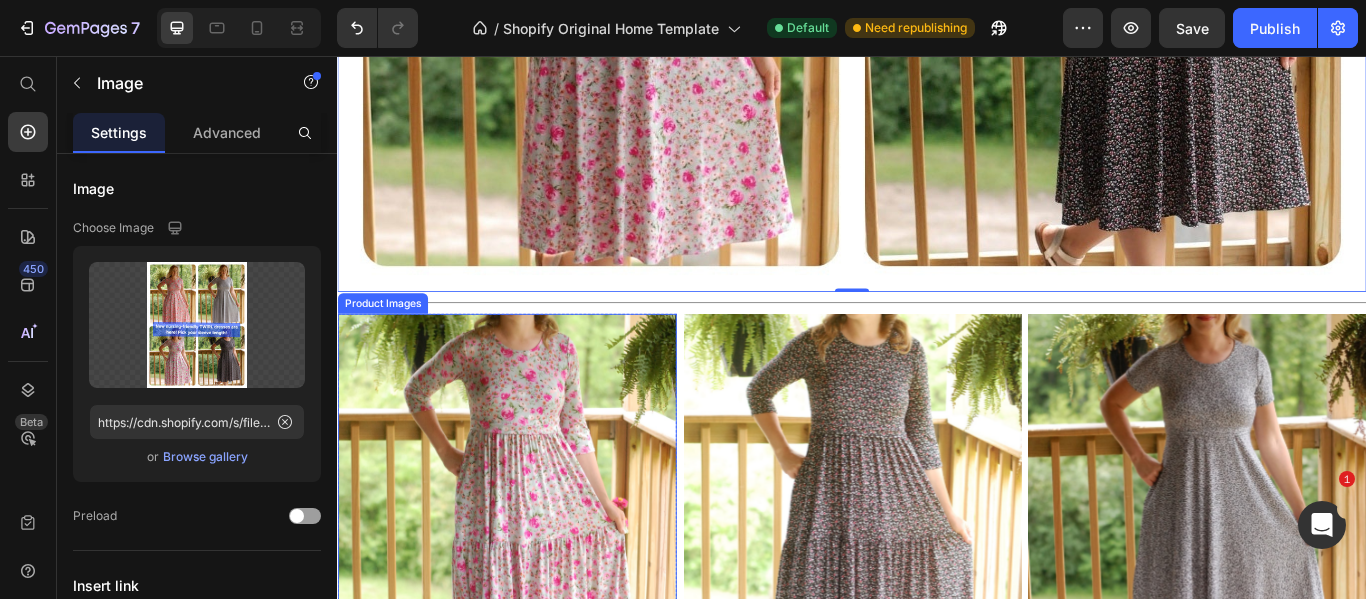 click on "Product Images" at bounding box center (389, 344) 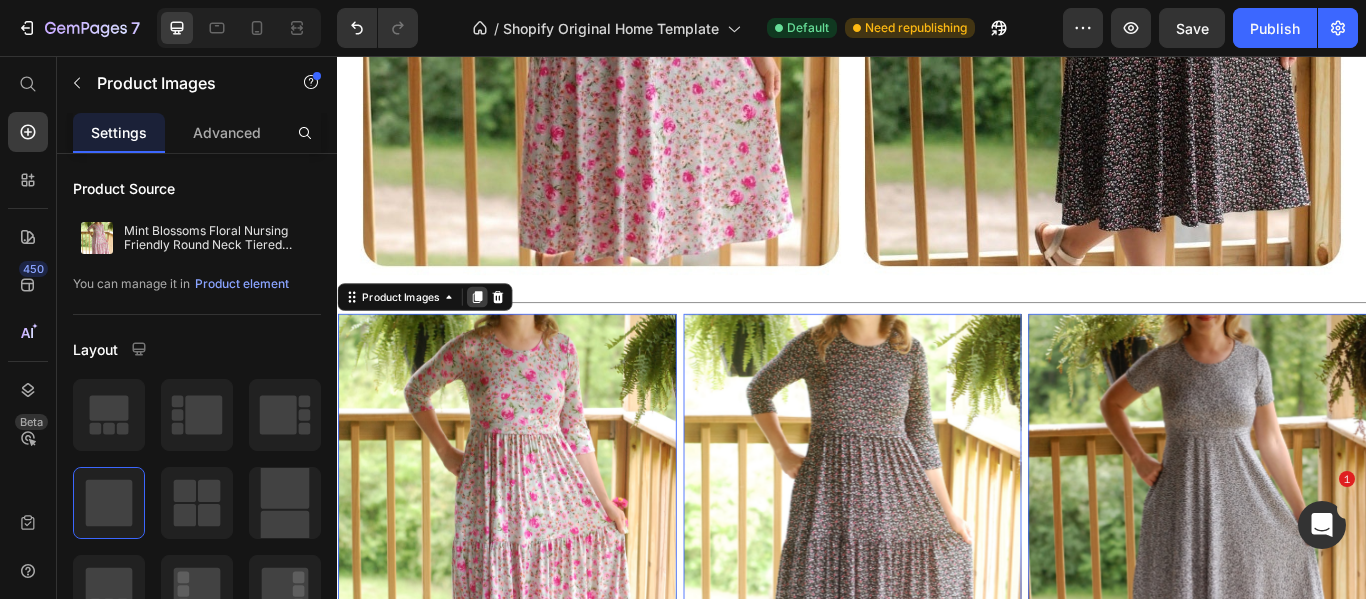 click 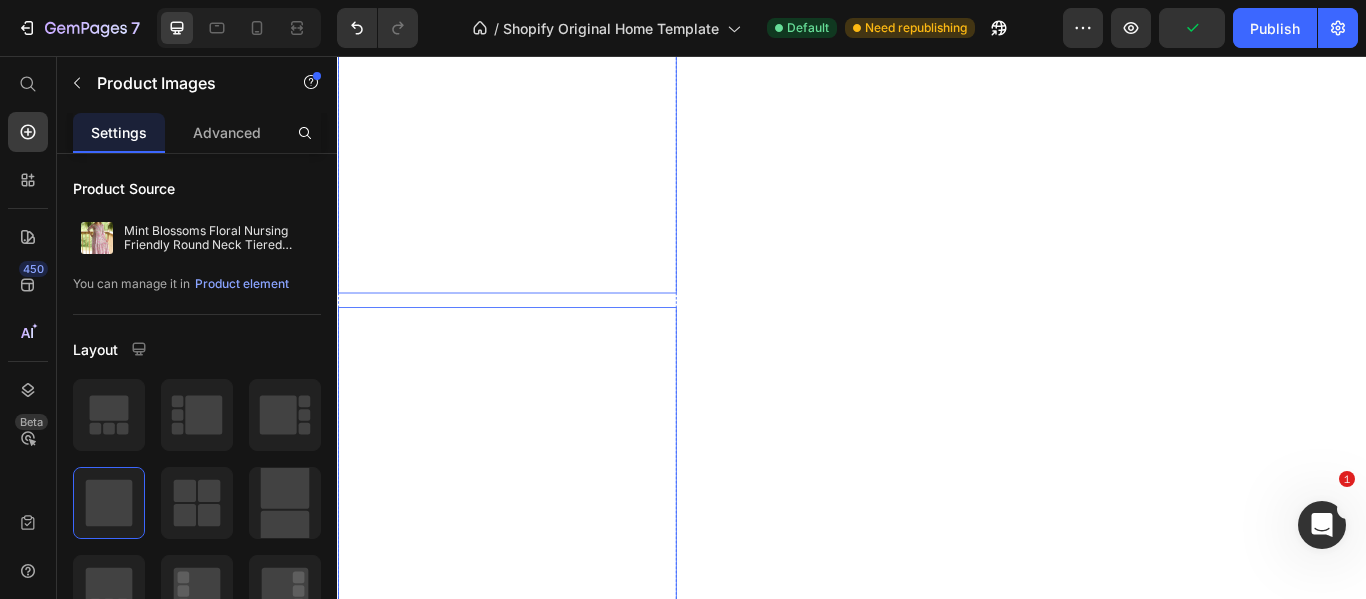 scroll, scrollTop: 6110, scrollLeft: 0, axis: vertical 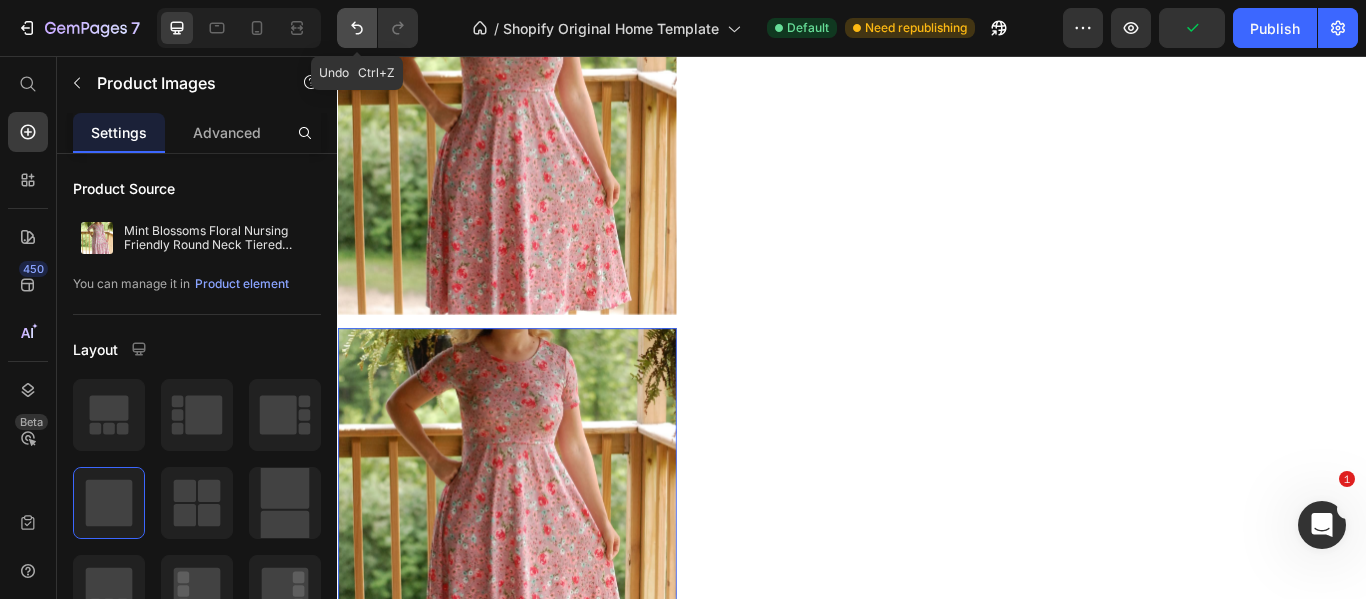 click 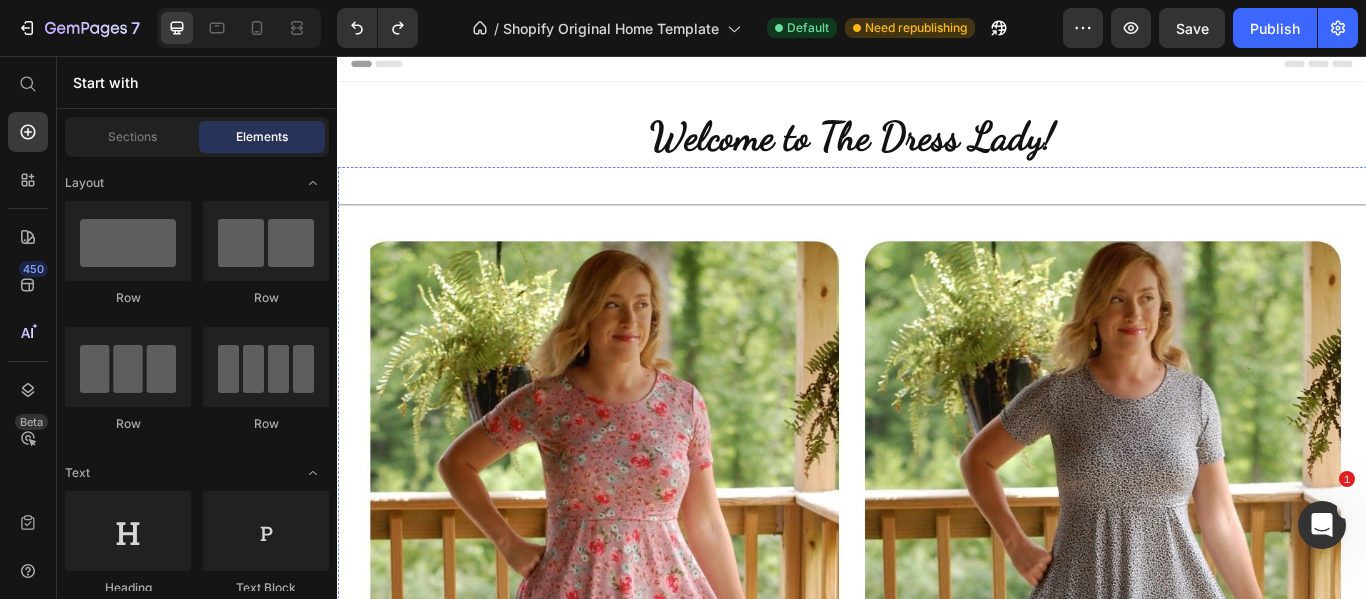 scroll, scrollTop: 4, scrollLeft: 0, axis: vertical 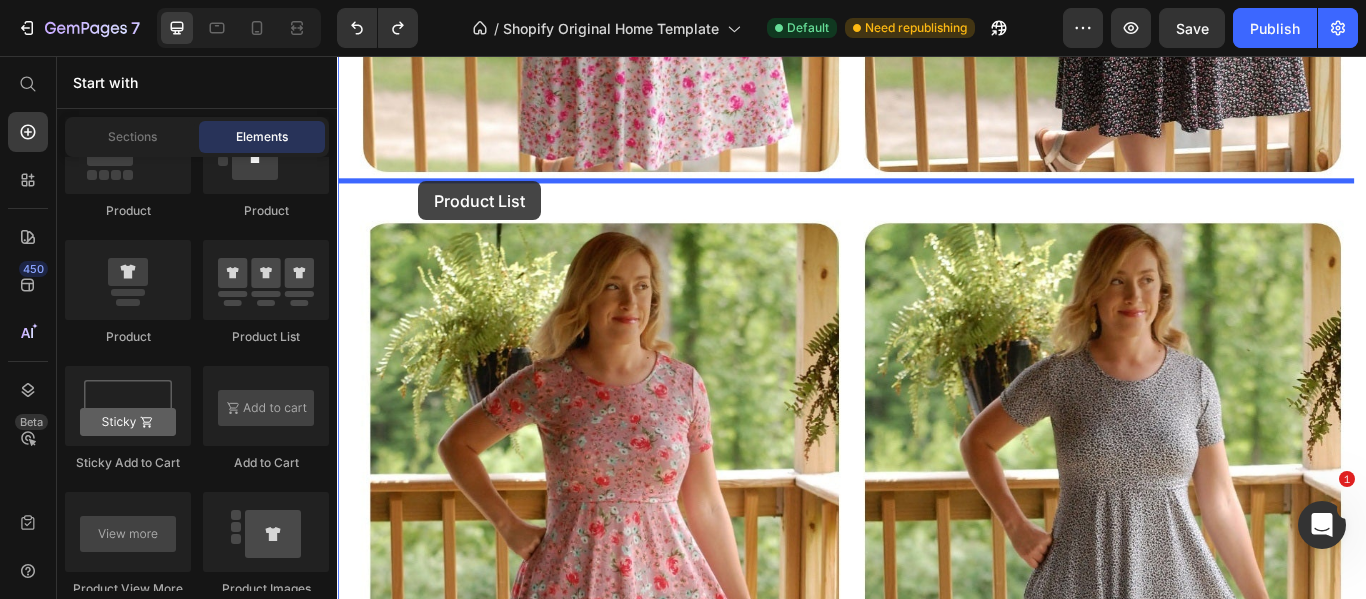 drag, startPoint x: 612, startPoint y: 355, endPoint x: 431, endPoint y: 202, distance: 237.0021 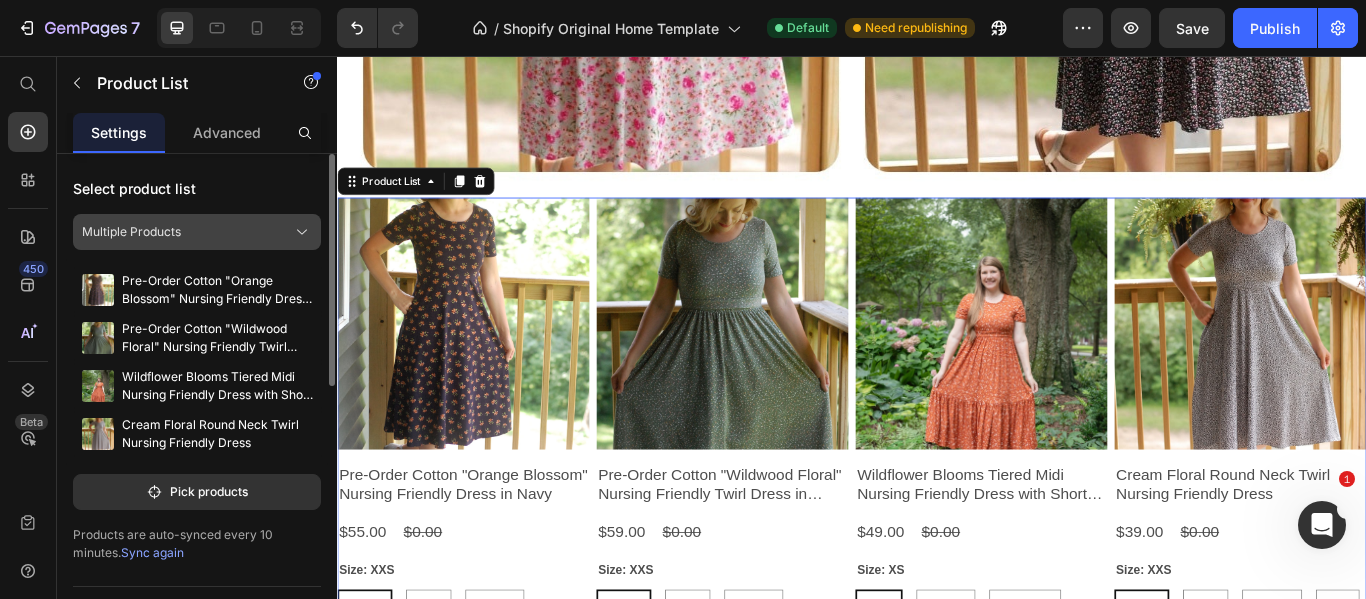 click on "Multiple Products" 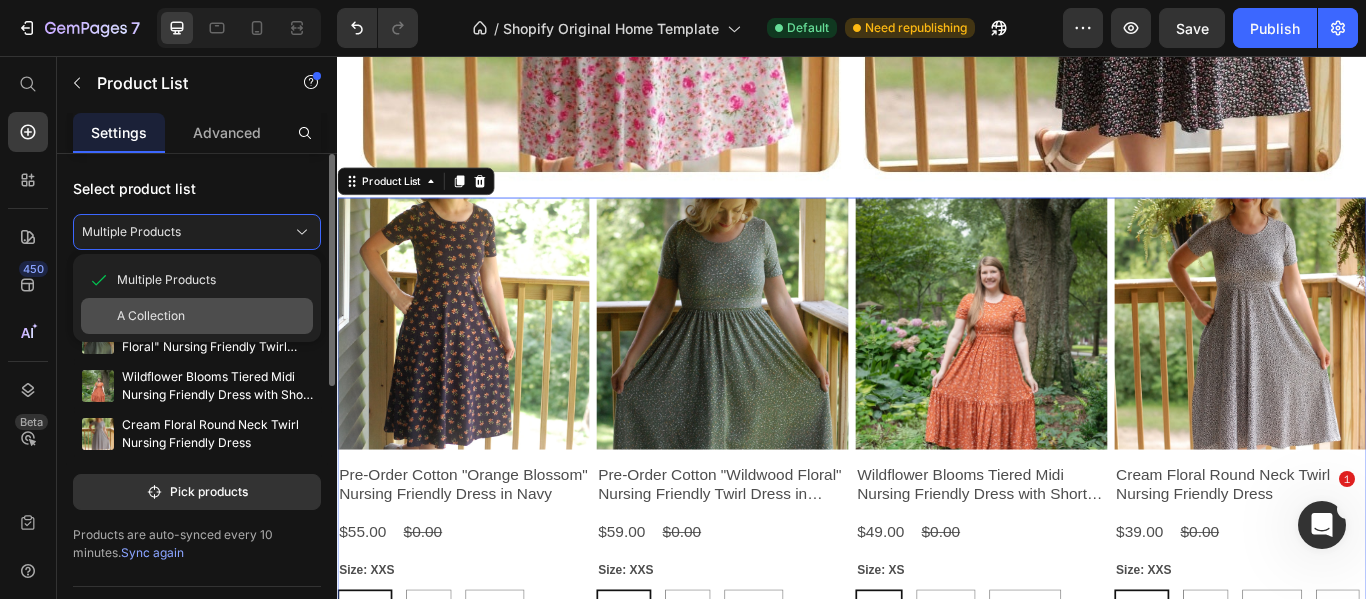 click on "A Collection" at bounding box center [151, 316] 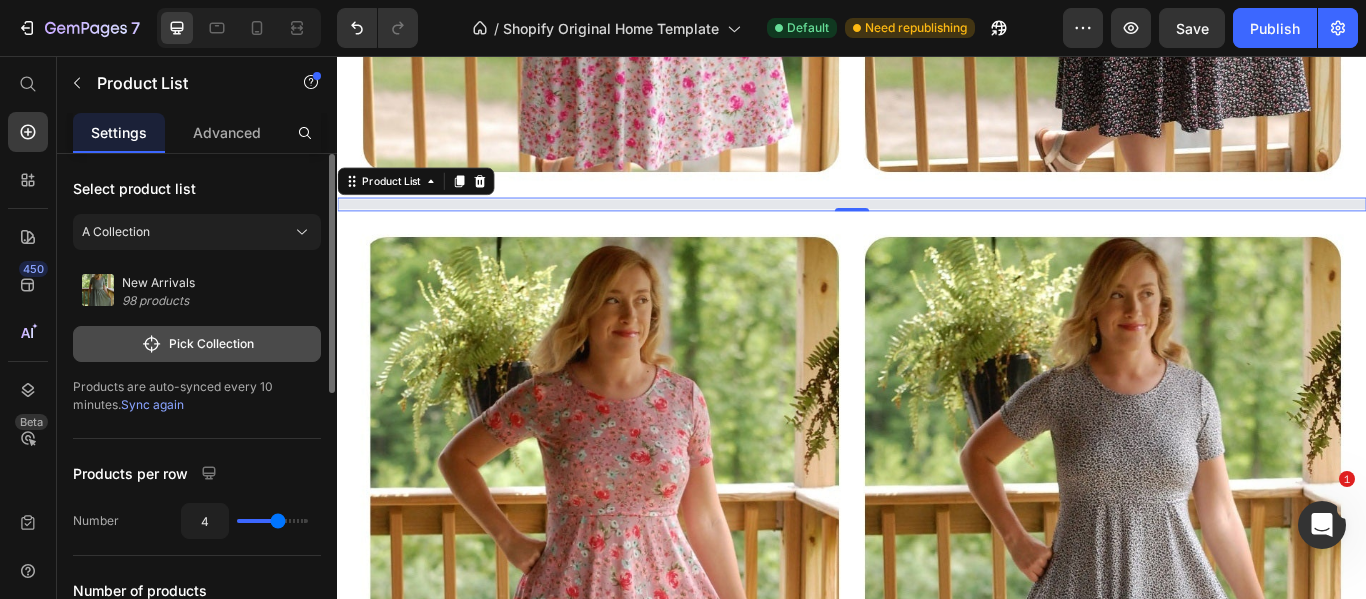 click on "Pick Collection" at bounding box center [197, 344] 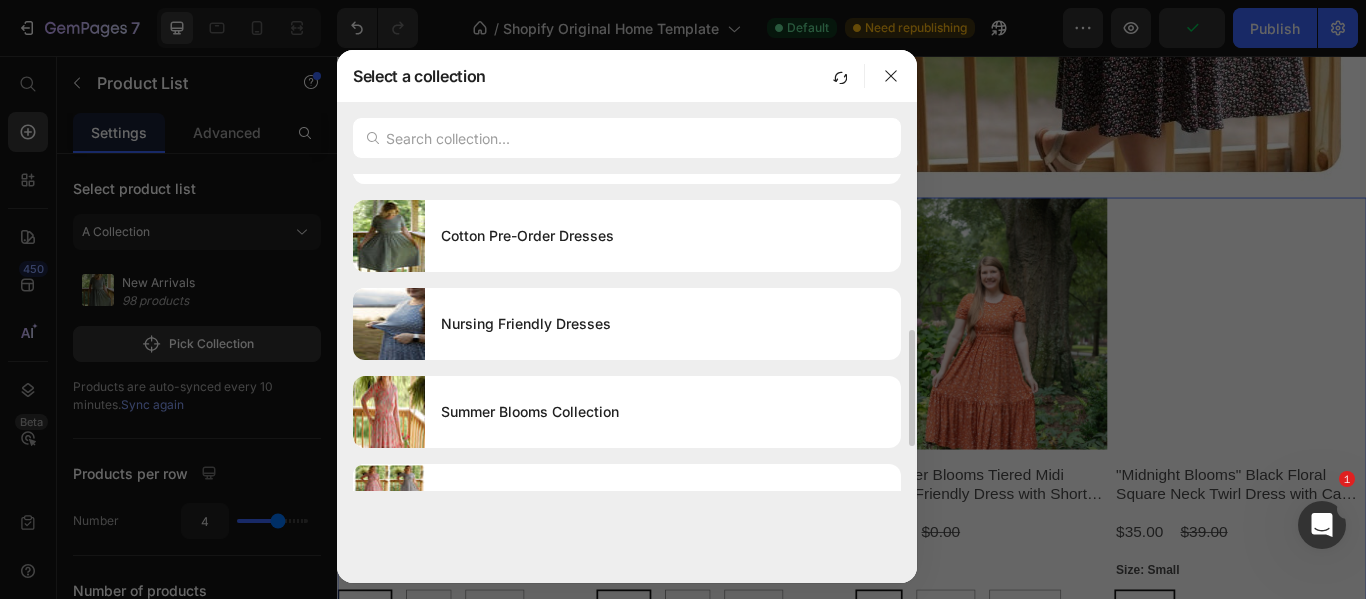 scroll, scrollTop: 419, scrollLeft: 0, axis: vertical 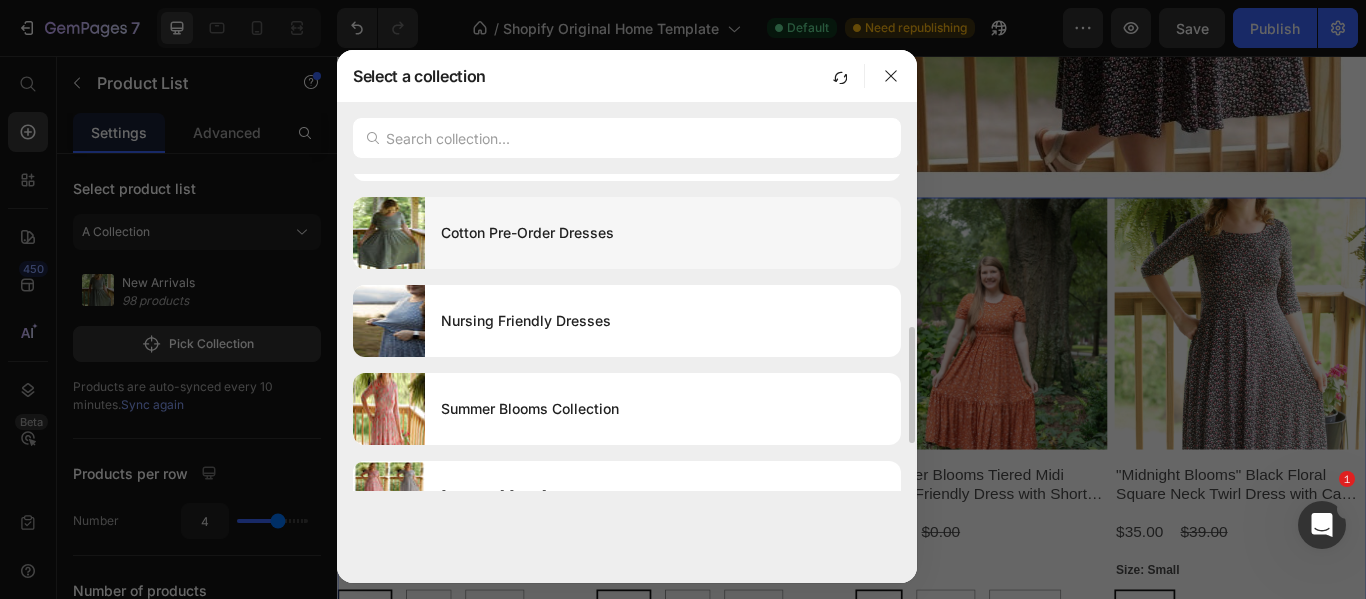 click on "Cotton Pre-Order Dresses" at bounding box center [663, 233] 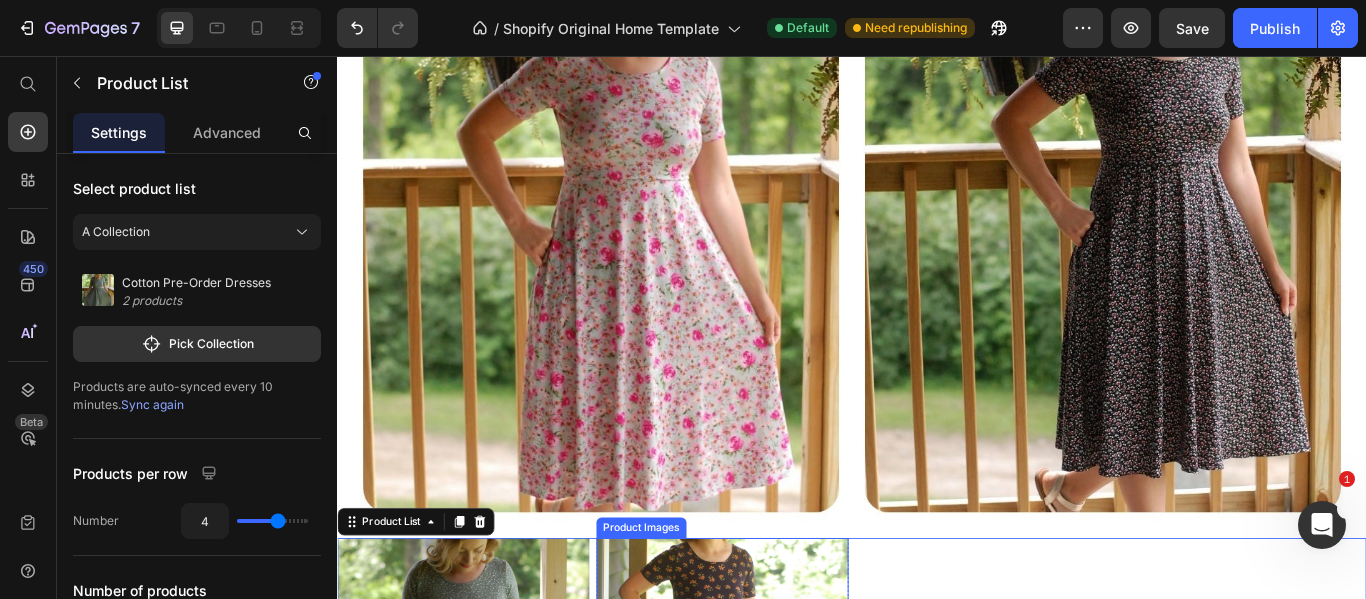 scroll, scrollTop: 1115, scrollLeft: 0, axis: vertical 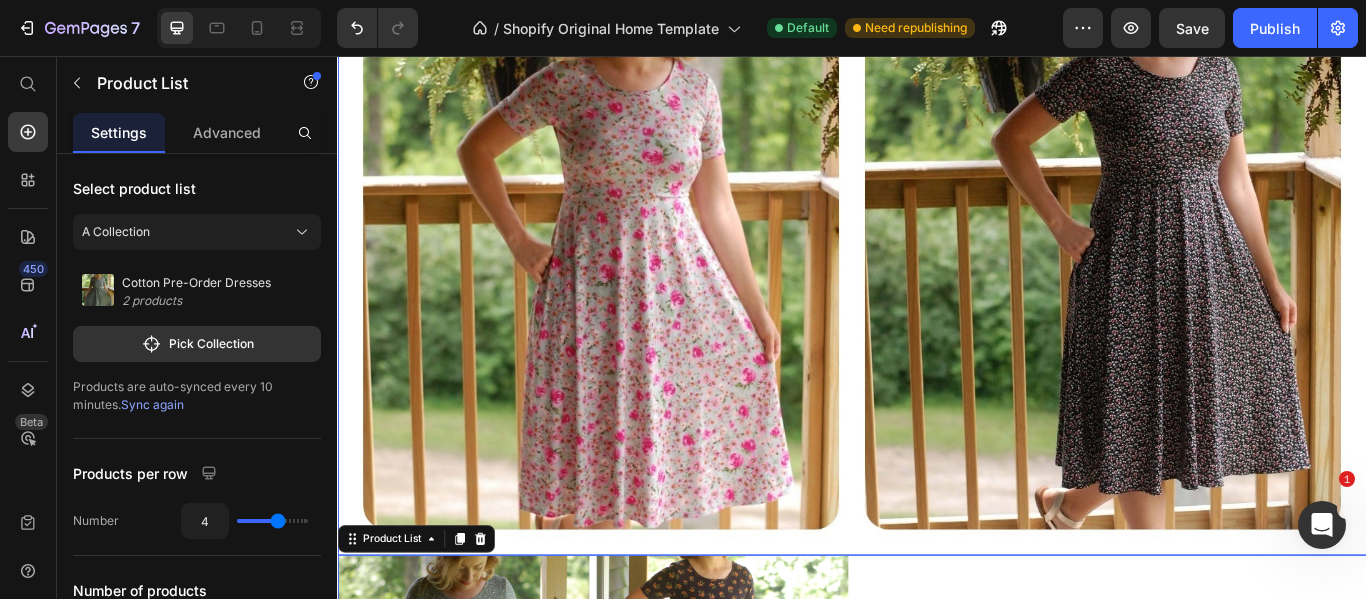 click at bounding box center (937, -112) 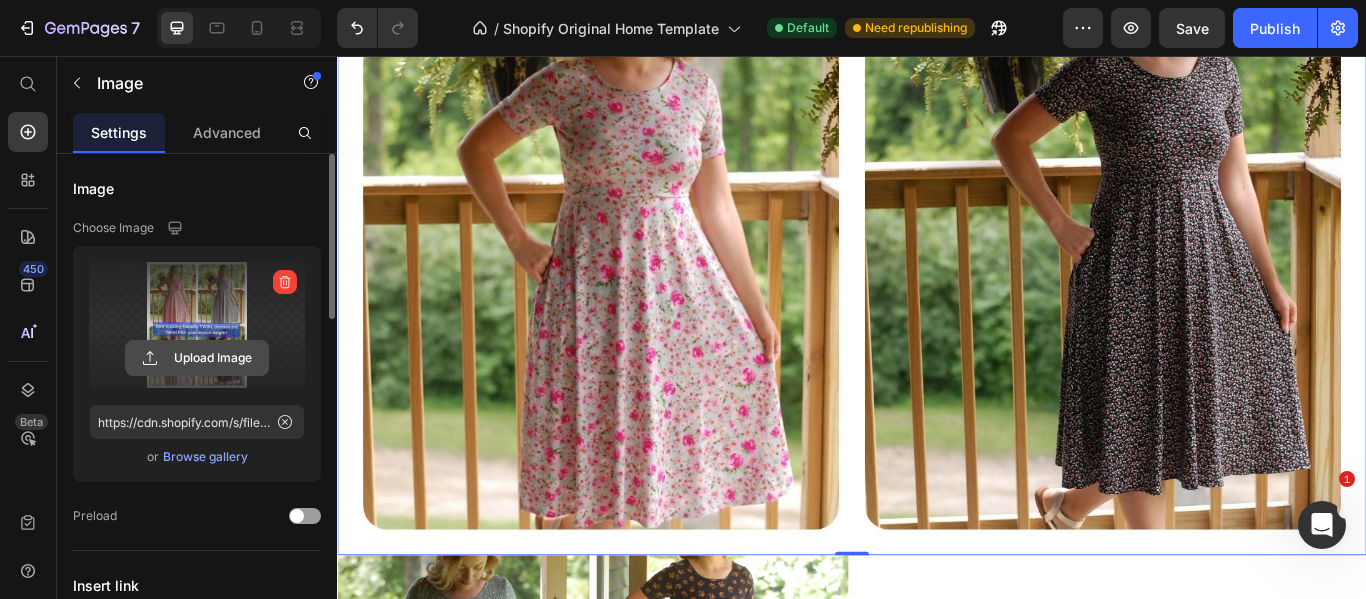 click 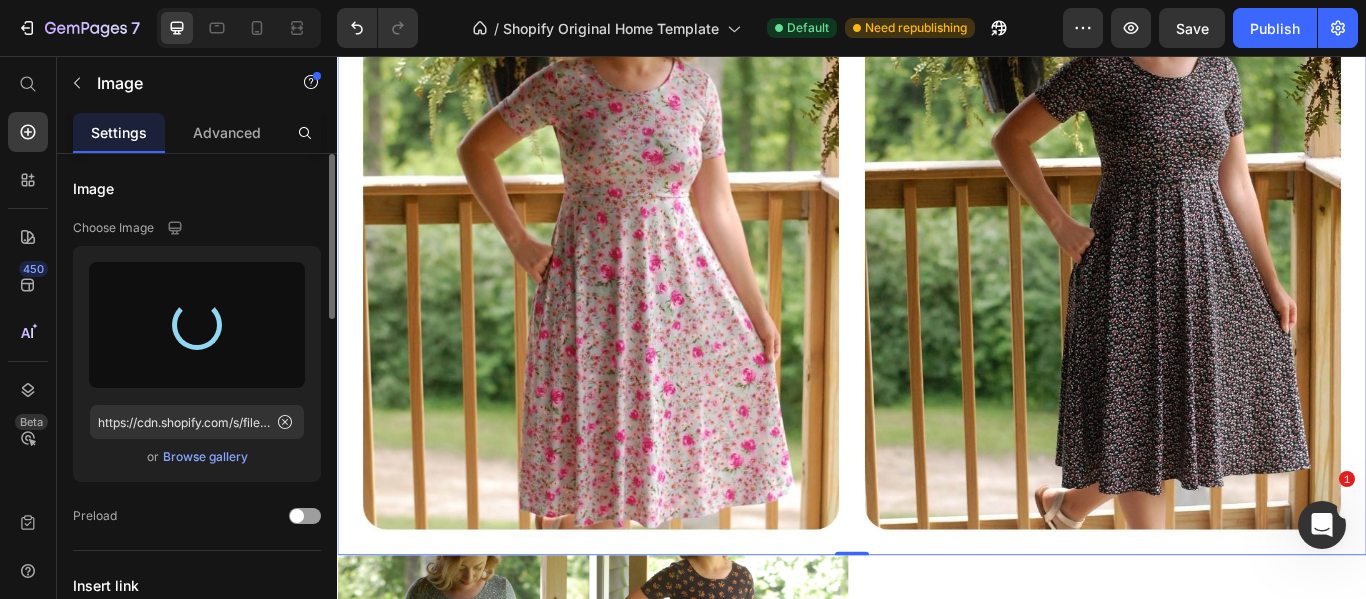 type on "https://cdn.shopify.com/s/files/1/0683/3586/1917/files/gempages_535257599424070406-6d516084-8a9a-47eb-bd73-48313bd3f555.jpg" 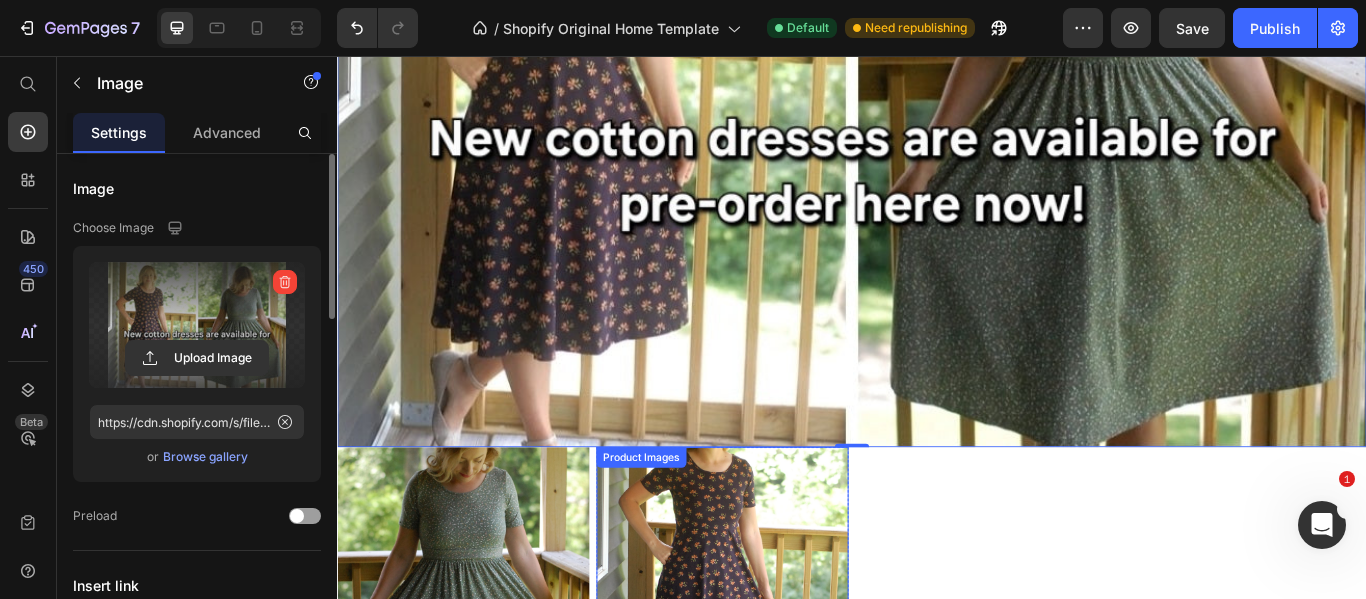 scroll, scrollTop: 589, scrollLeft: 0, axis: vertical 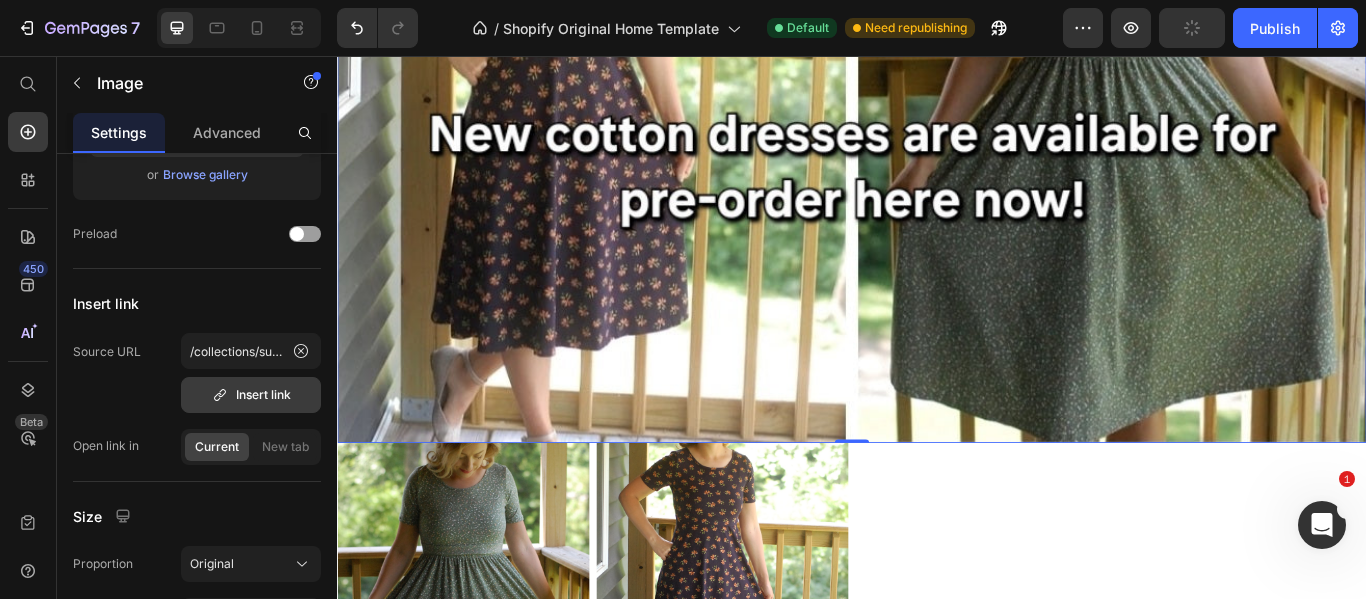 click on "Insert link" at bounding box center (251, 395) 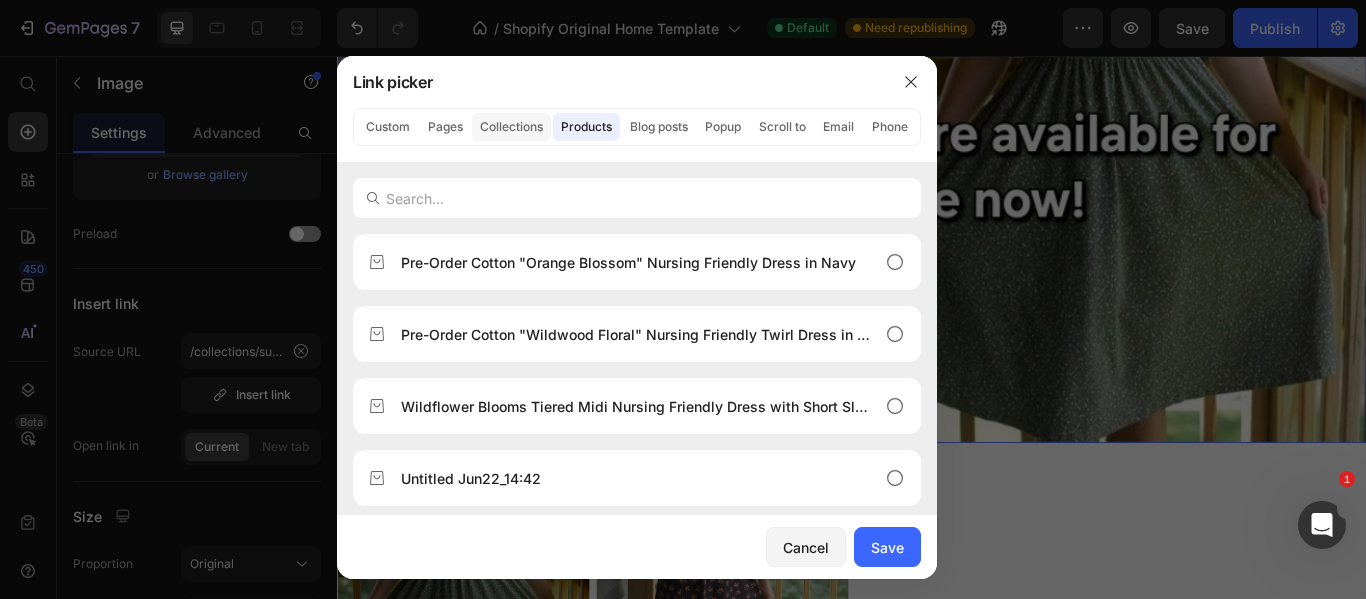 click on "Collections" 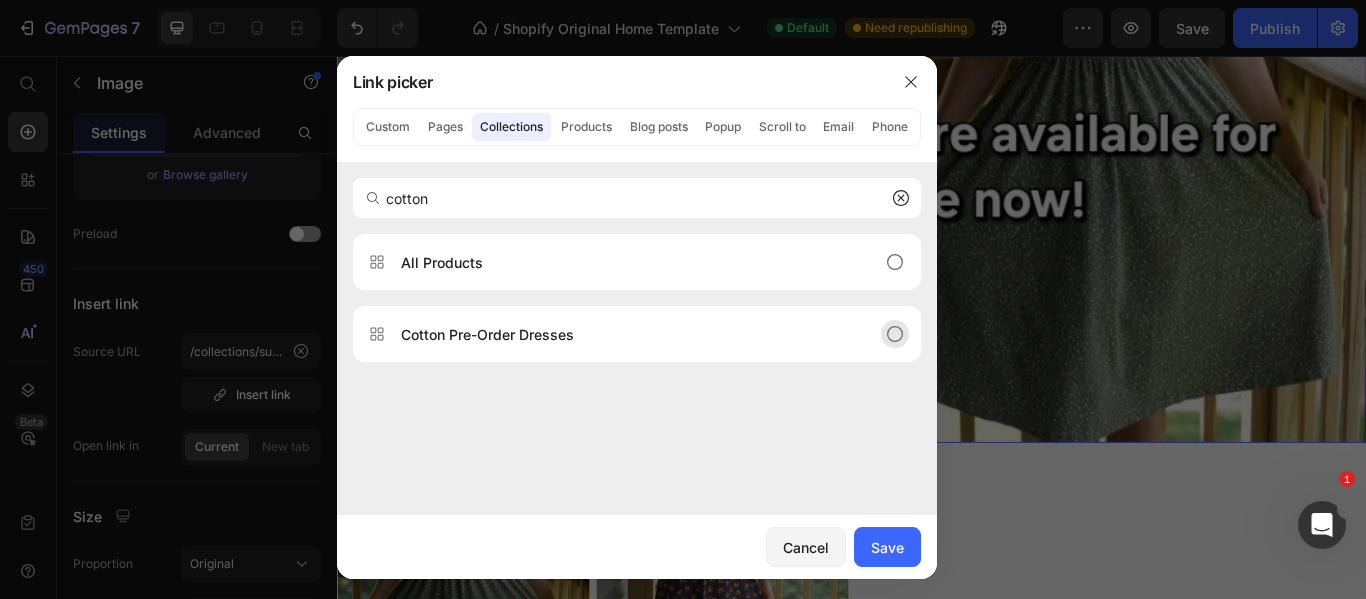 type on "cotton" 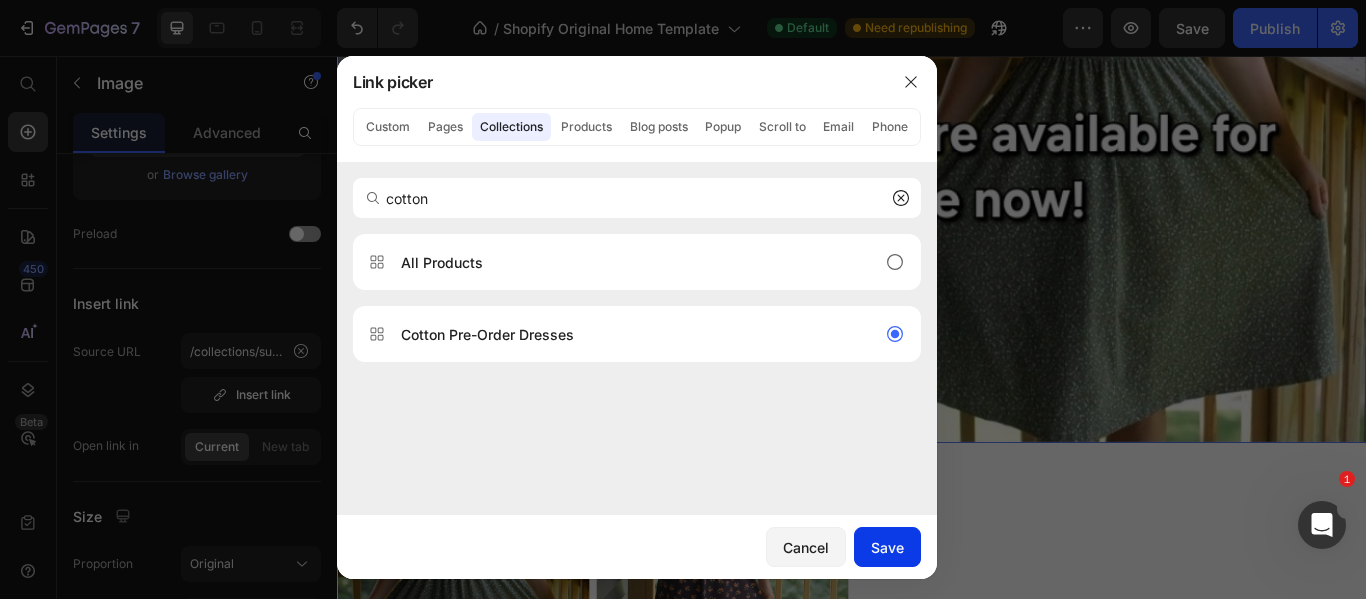 click on "Save" at bounding box center [887, 547] 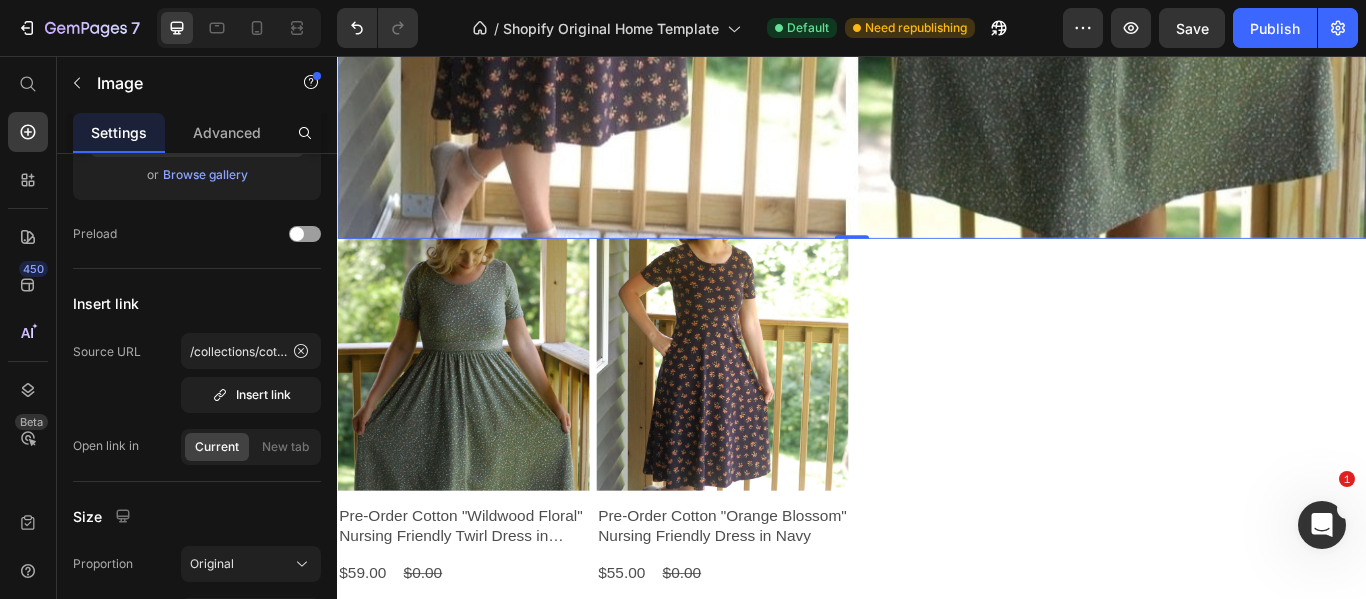 scroll, scrollTop: 829, scrollLeft: 0, axis: vertical 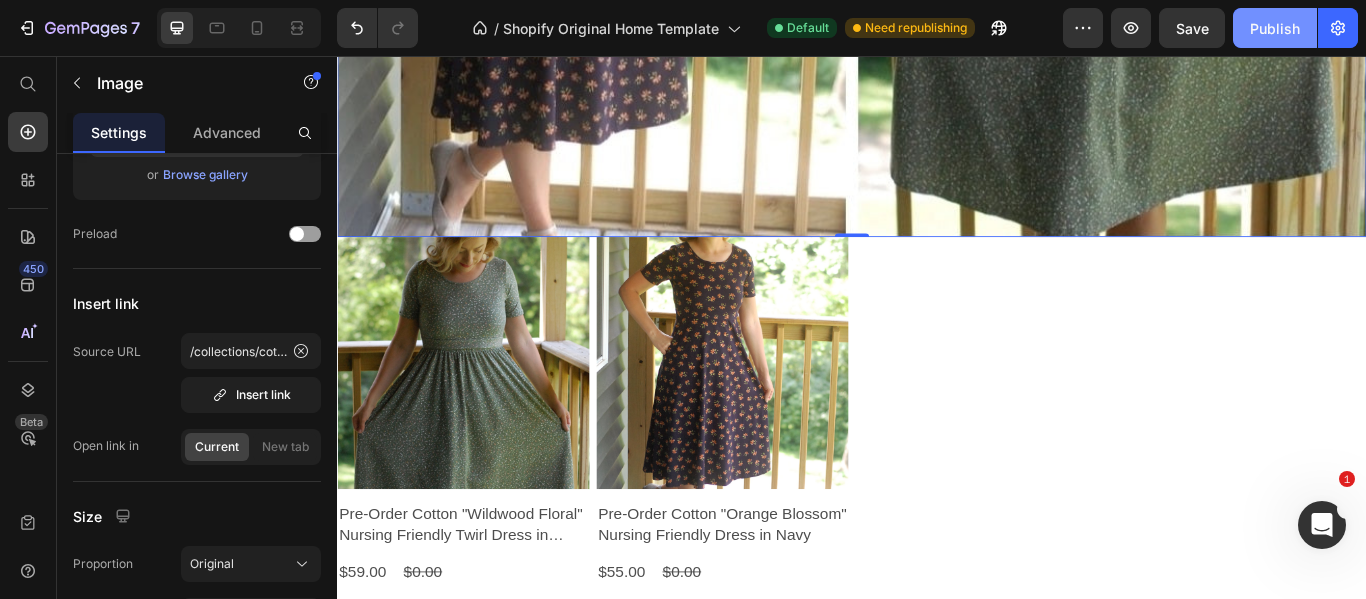 click on "Publish" 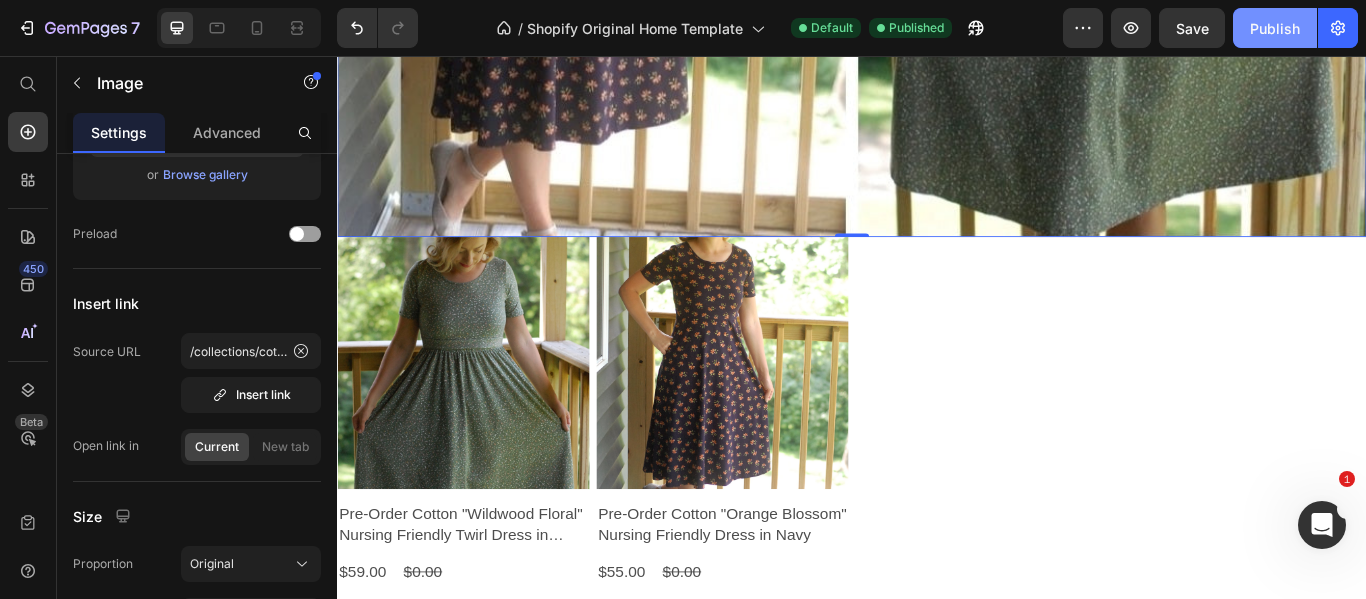 click on "Publish" at bounding box center (1275, 28) 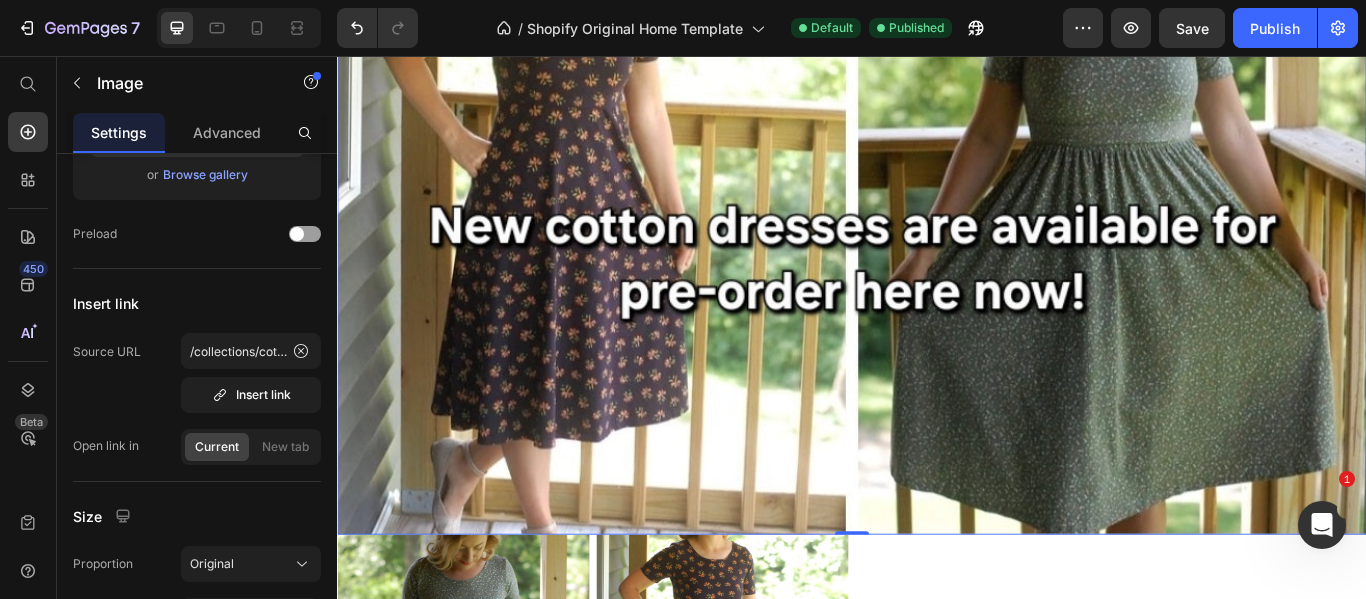 scroll, scrollTop: 288, scrollLeft: 0, axis: vertical 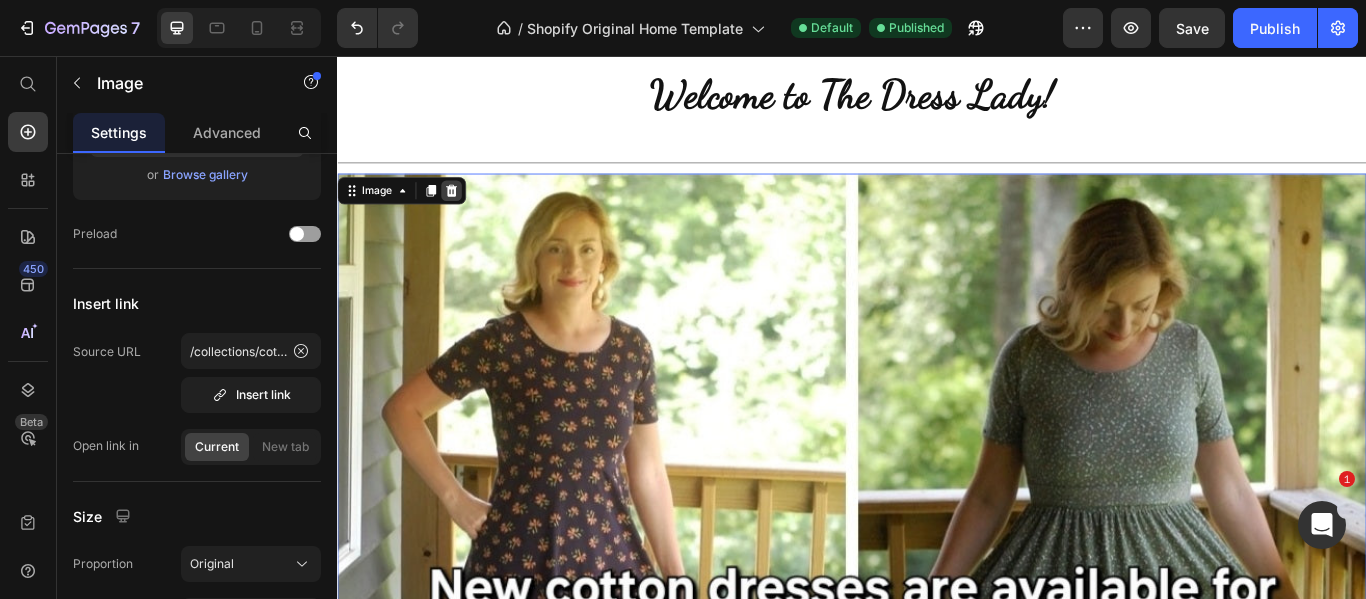 click 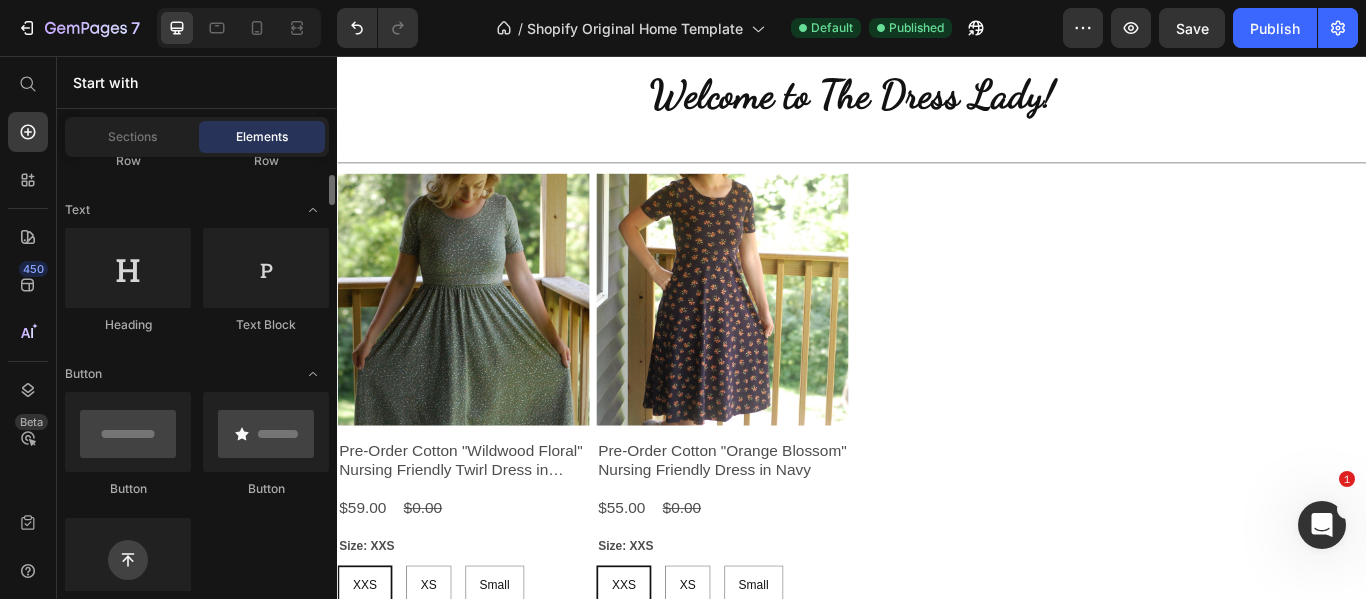 scroll, scrollTop: 192, scrollLeft: 0, axis: vertical 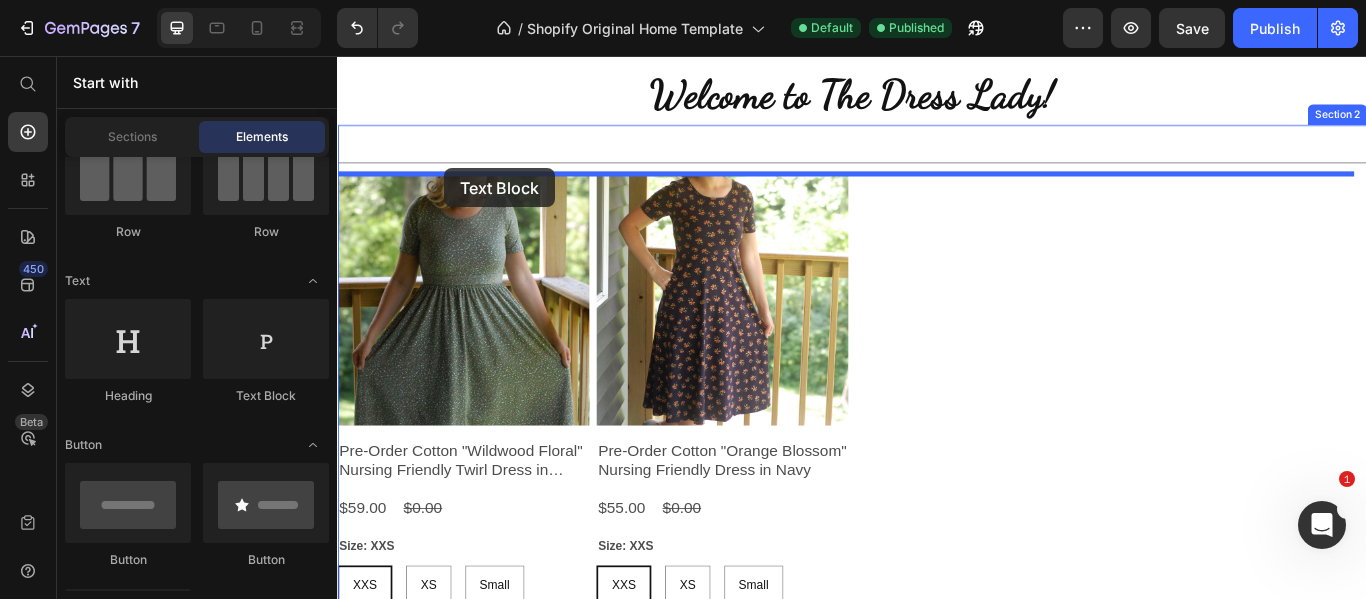 drag, startPoint x: 376, startPoint y: 221, endPoint x: 462, endPoint y: 187, distance: 92.47703 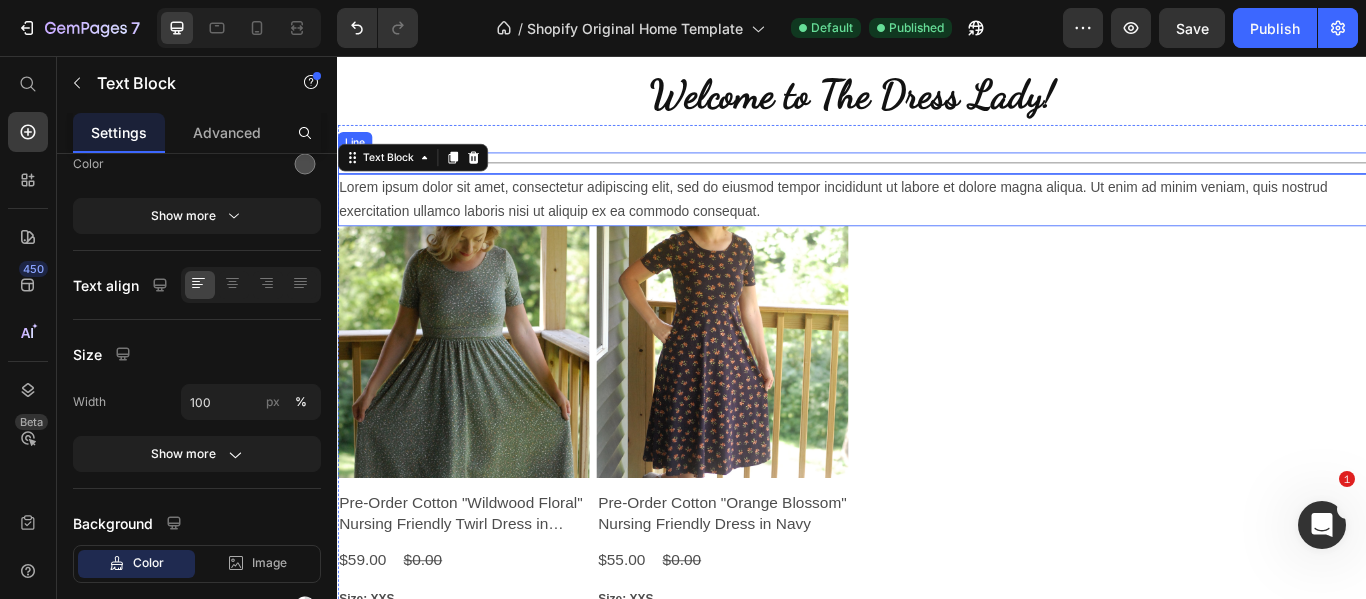 scroll, scrollTop: 0, scrollLeft: 0, axis: both 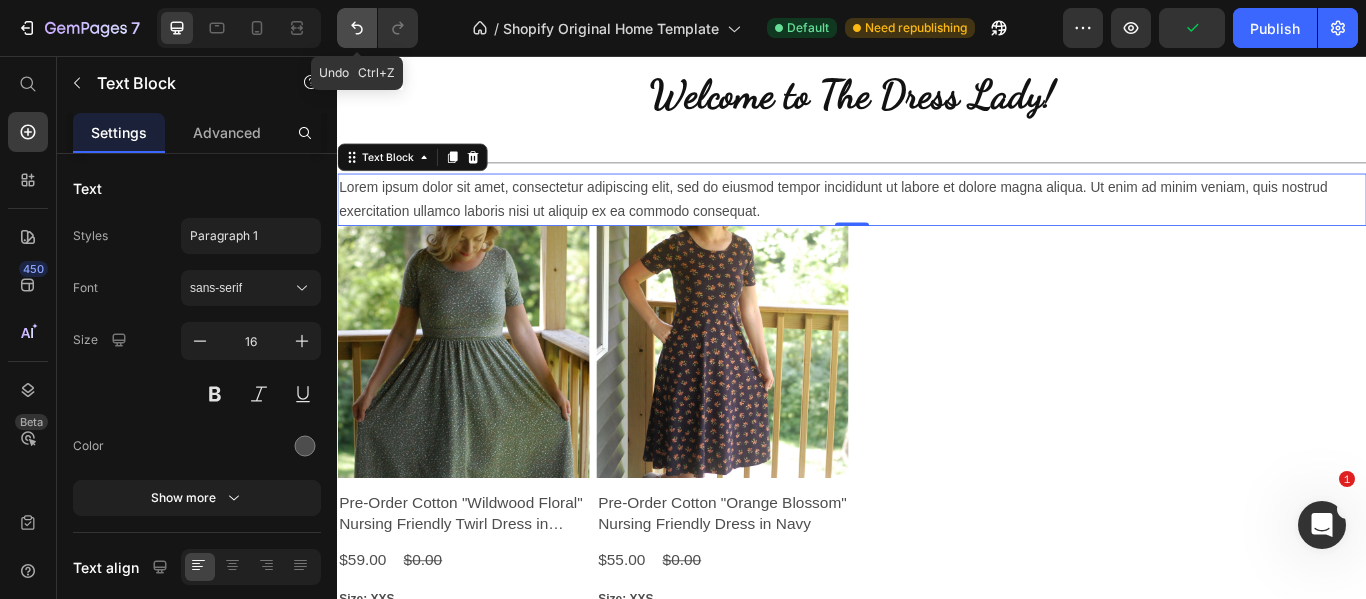 click 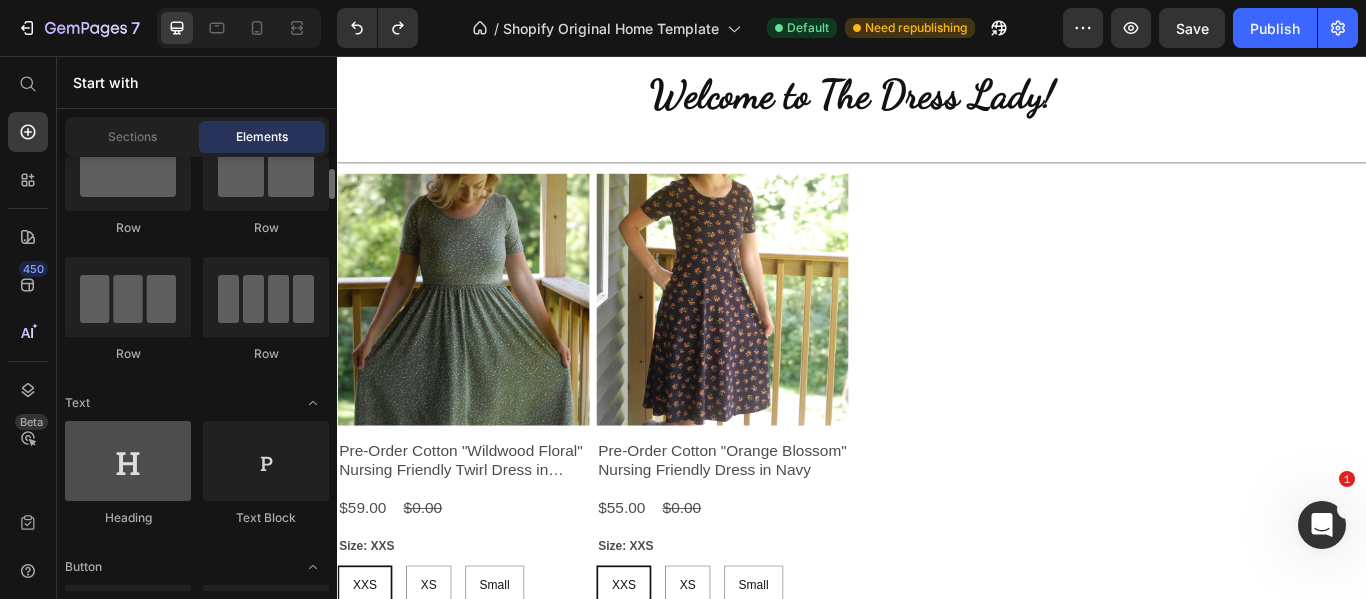 scroll, scrollTop: 78, scrollLeft: 0, axis: vertical 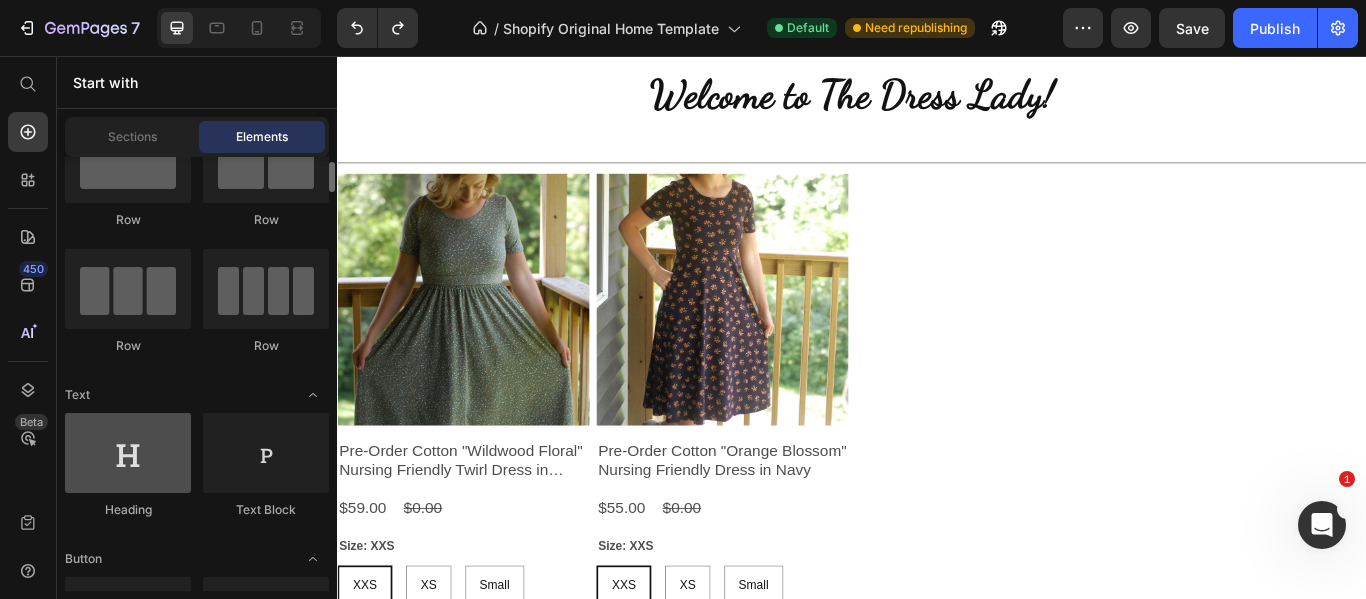 click at bounding box center [128, 453] 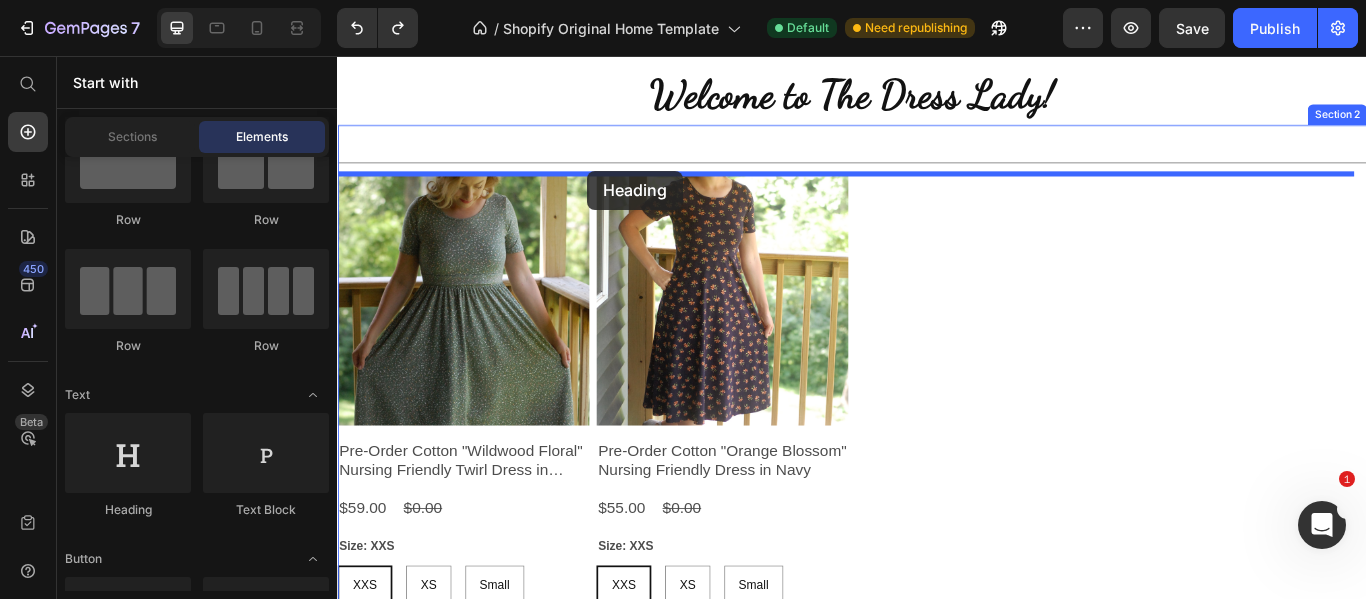 drag, startPoint x: 468, startPoint y: 492, endPoint x: 628, endPoint y: 190, distance: 341.766 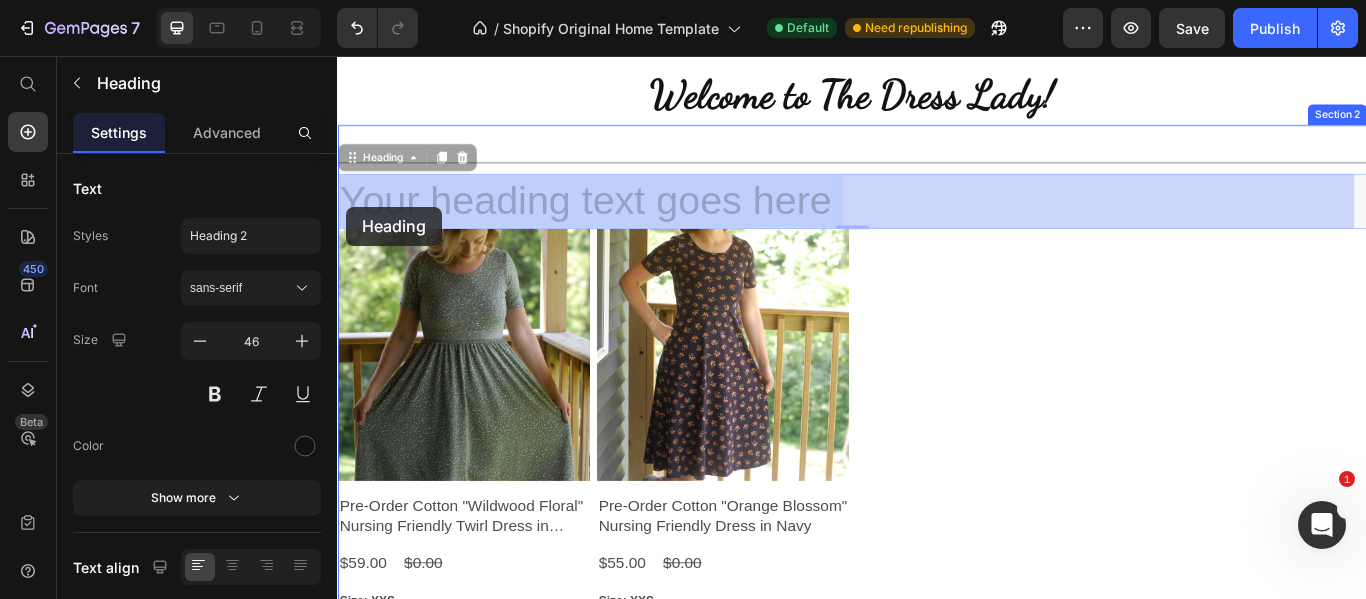 drag, startPoint x: 913, startPoint y: 228, endPoint x: 349, endPoint y: 232, distance: 564.01416 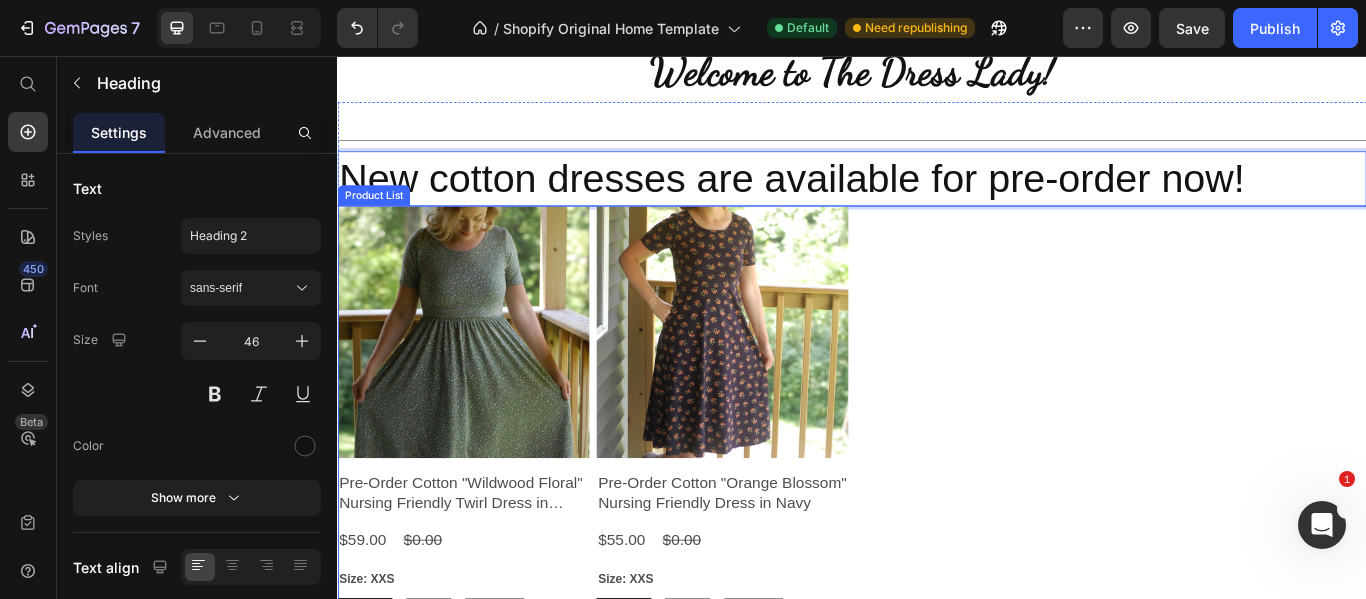 scroll, scrollTop: 0, scrollLeft: 0, axis: both 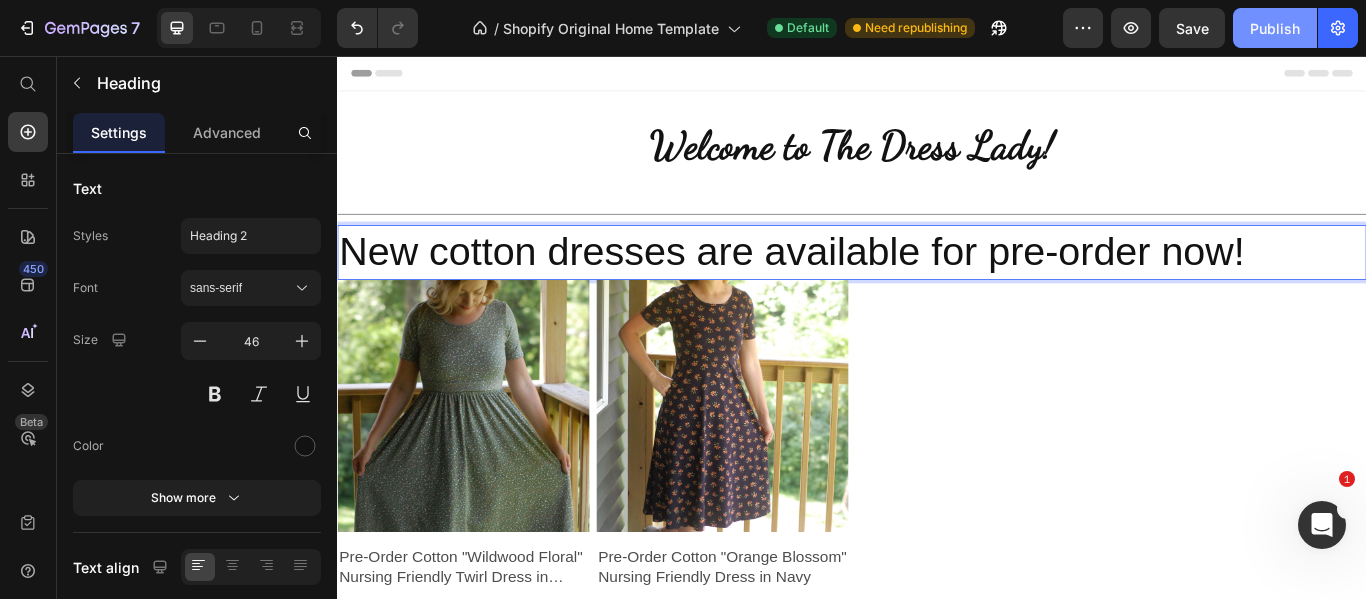 click on "Publish" at bounding box center (1275, 28) 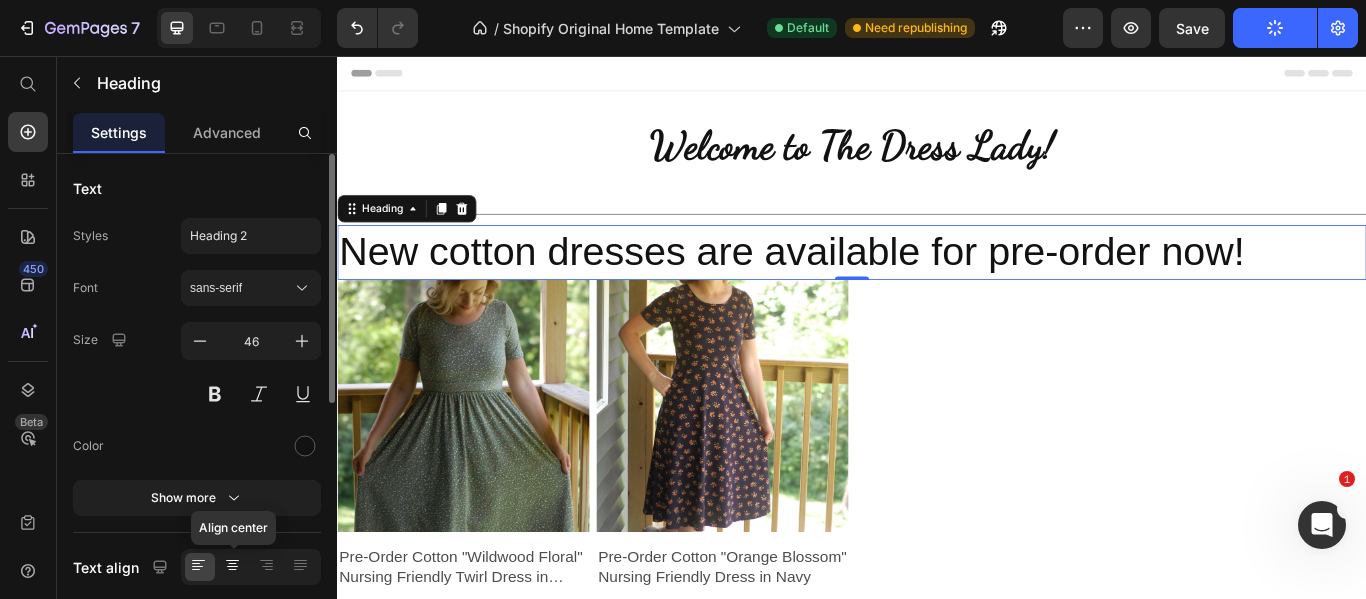 click 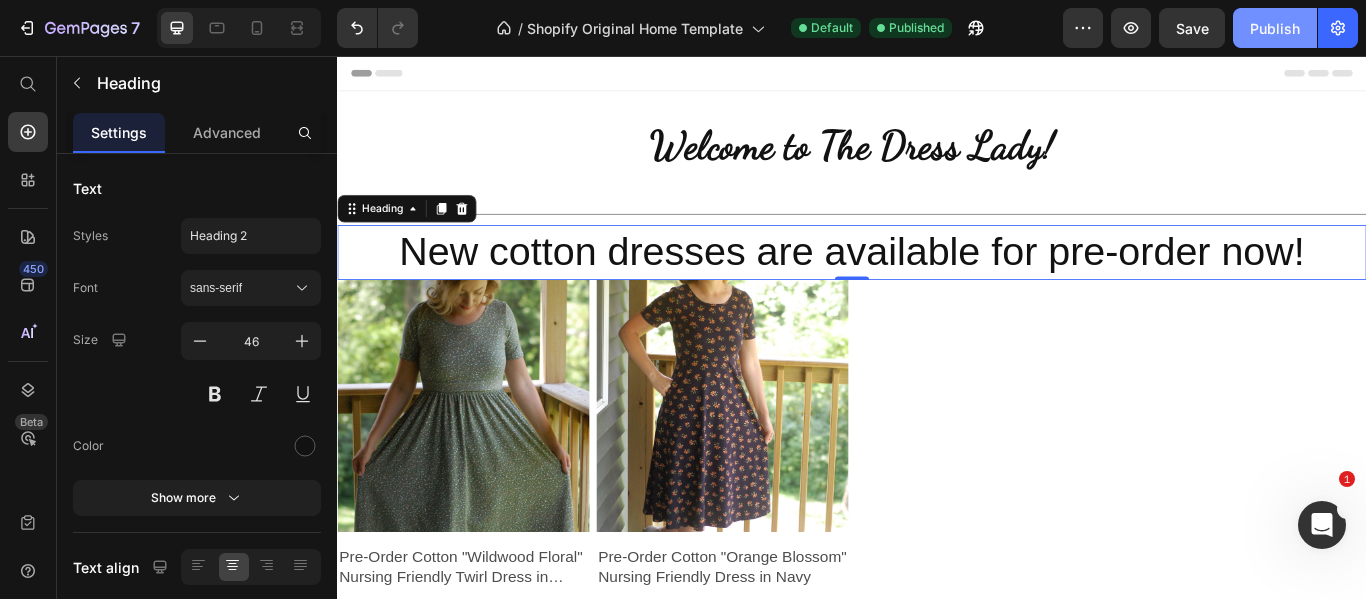 click on "Publish" at bounding box center [1275, 28] 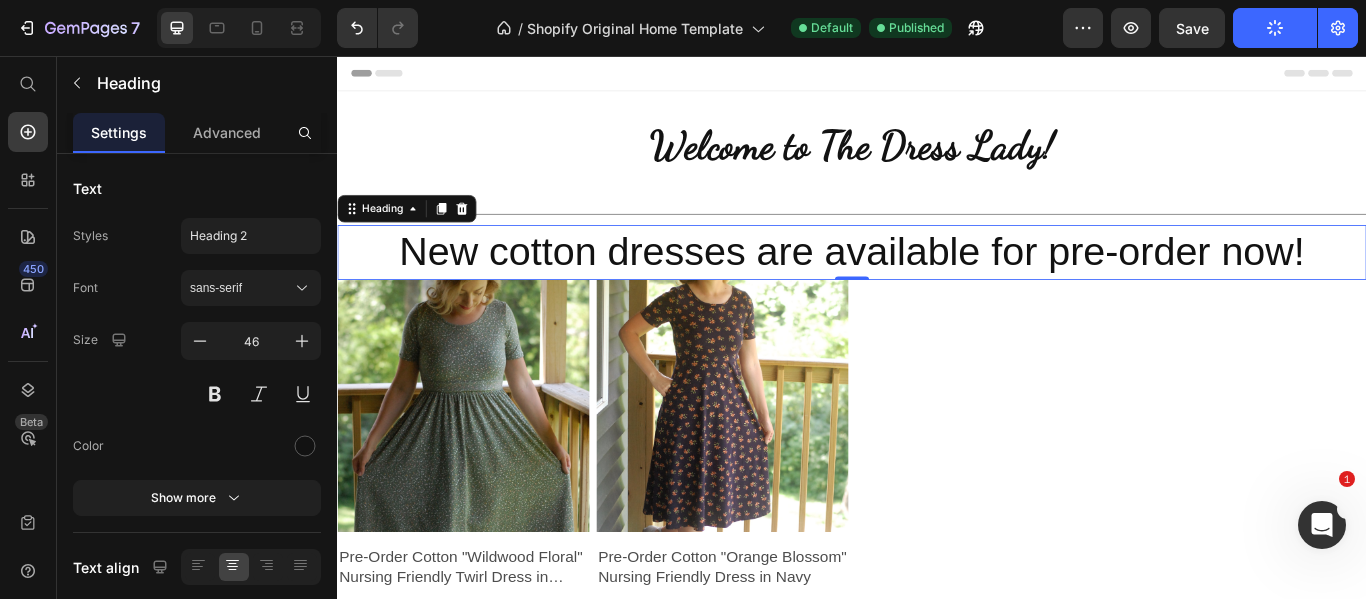 click 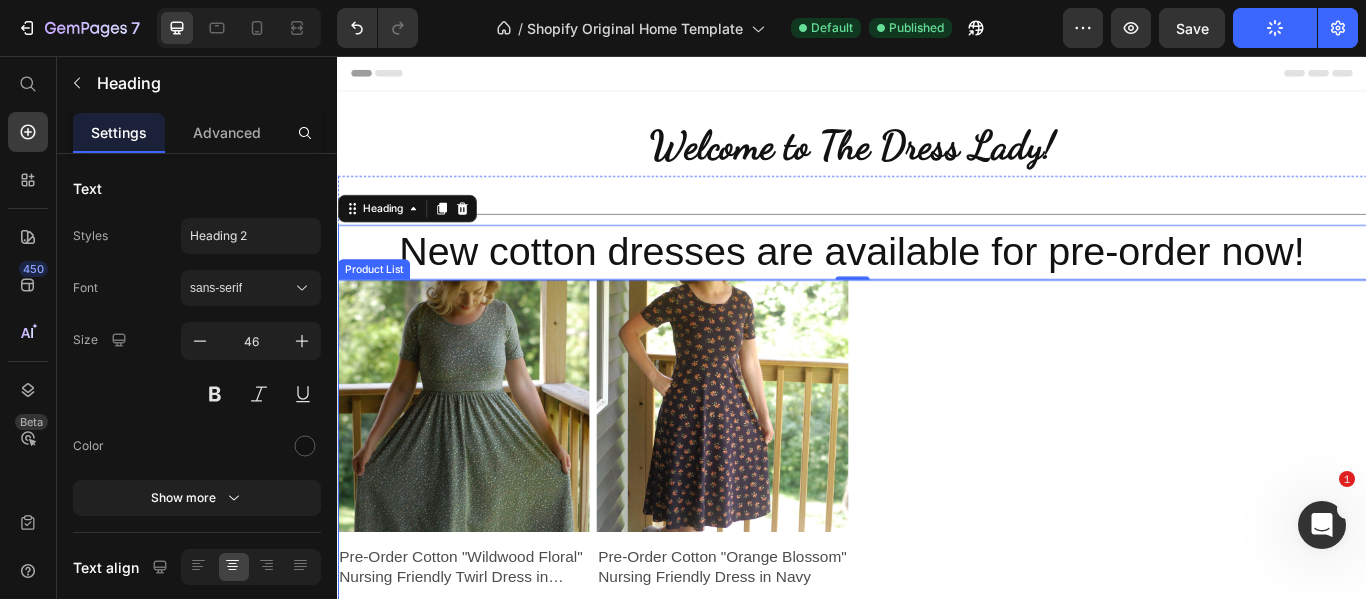 click on "Product Images Pre-Order Cotton "Wildwood Floral" Nursing Friendly Twirl Dress in Sage Product Title $59.00 Product Price $0.00 Product Price Row Size: XXS XXS XXS XXS XS XS XS Small Small Small Medium Medium Medium Large Large Large XL XL XL 2X 2X 2X 3X 3X 3X Product Variants & Swatches Add To cart Product Cart Button Row Product Images Pre-Order Cotton "Orange Blossom"  Nursing Friendly Dress in Navy Product Title $55.00 Product Price $0.00 Product Price Row Size: XXS XXS XXS XXS XS XS XS Small Small Small Medium Medium Medium Large Large Large XL XL XL 2X 2X 2X 3X 3X 3X Product Variants & Swatches Add To cart Product Cart Button Row" at bounding box center (937, 663) 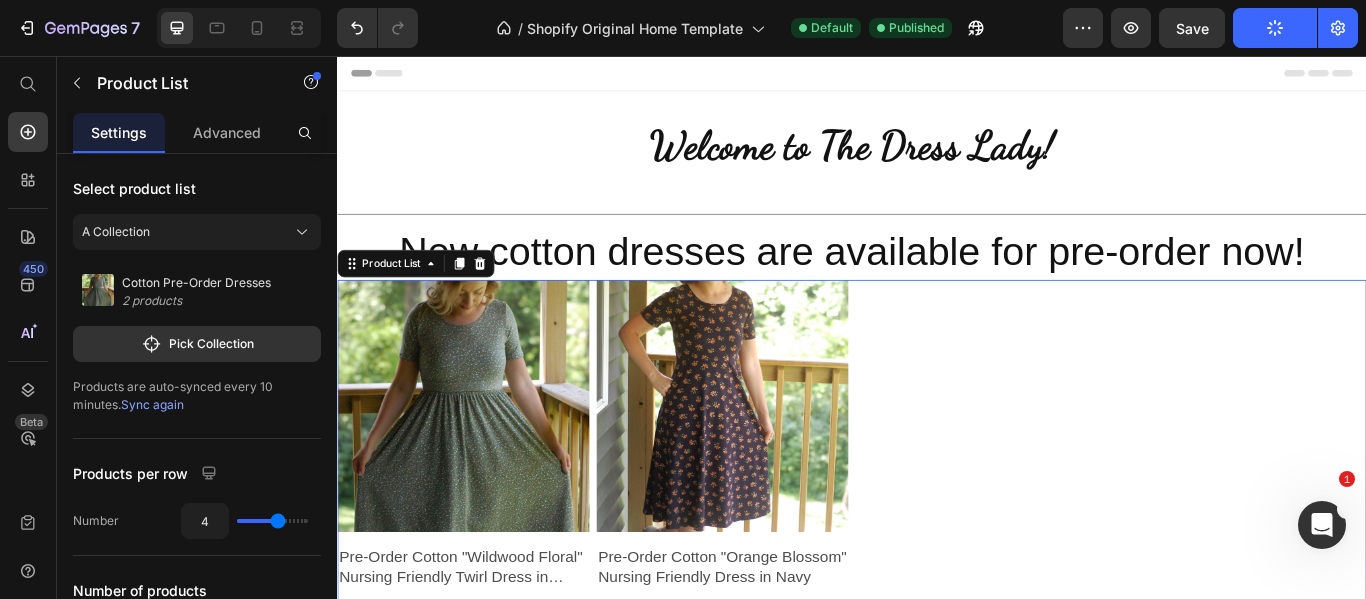 click on "New cotton dresses are available for pre-order now!" at bounding box center [937, 285] 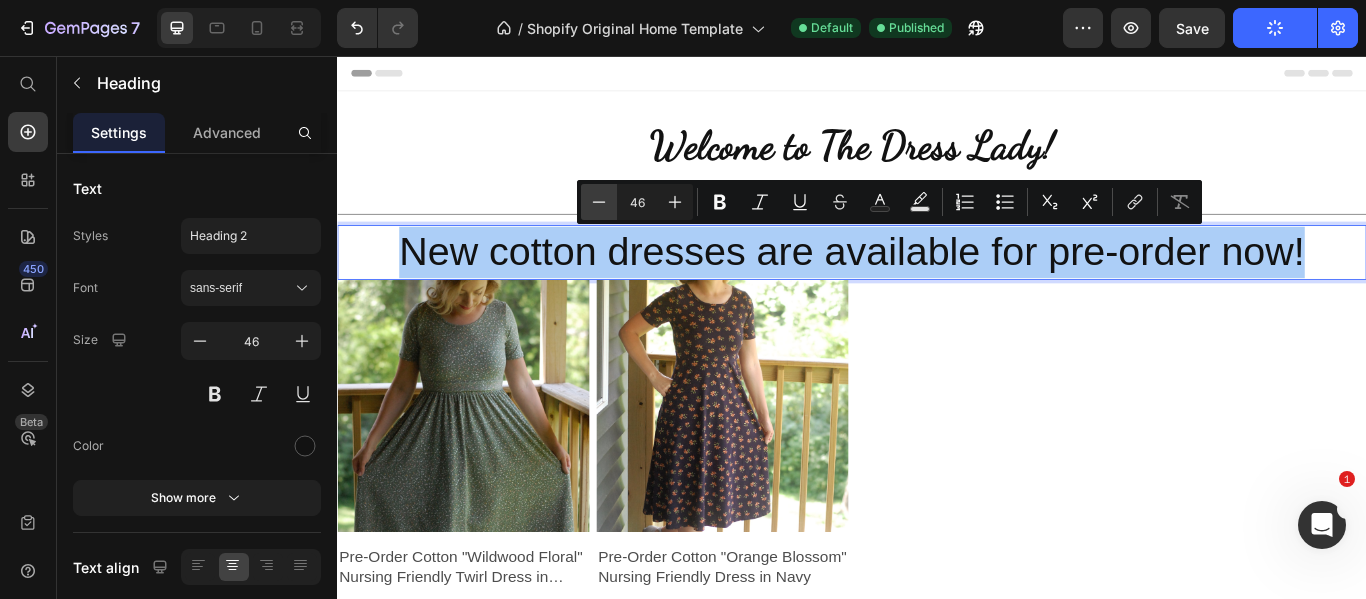 click 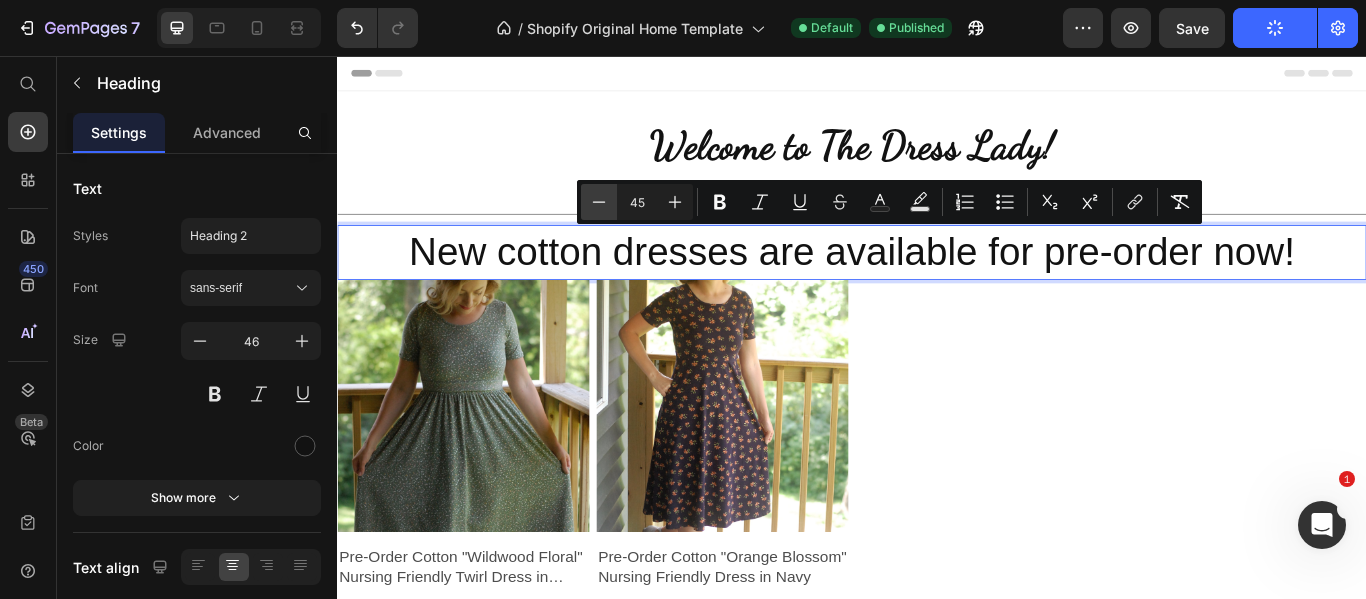 click 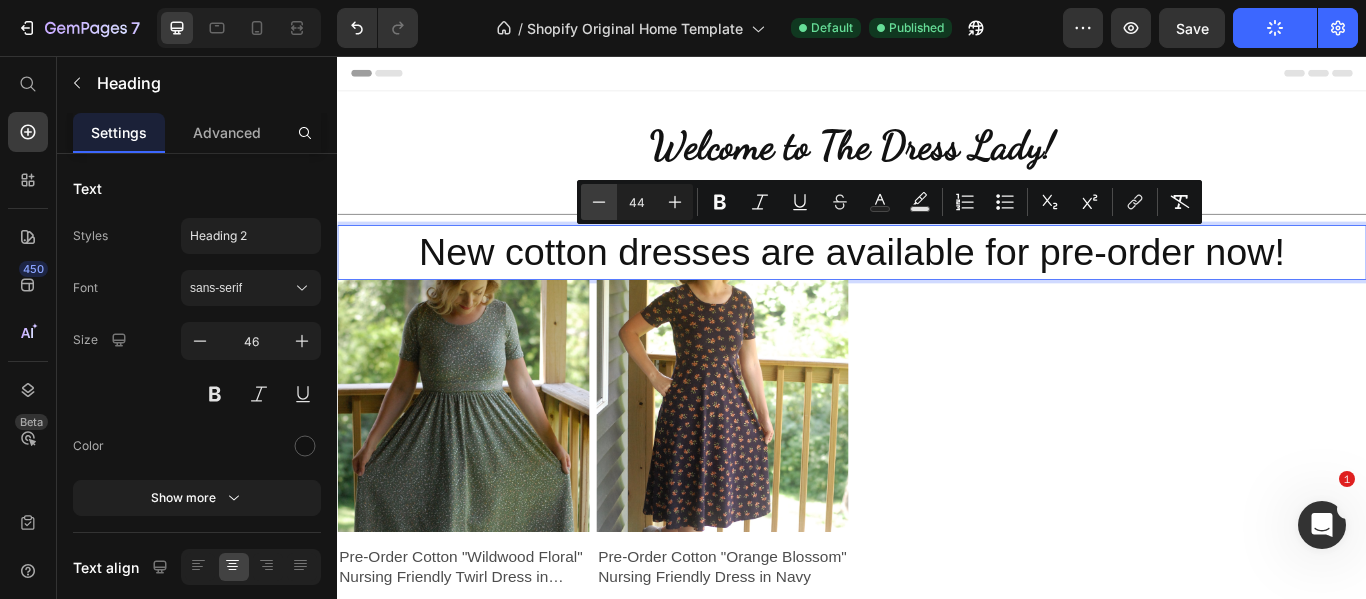 click 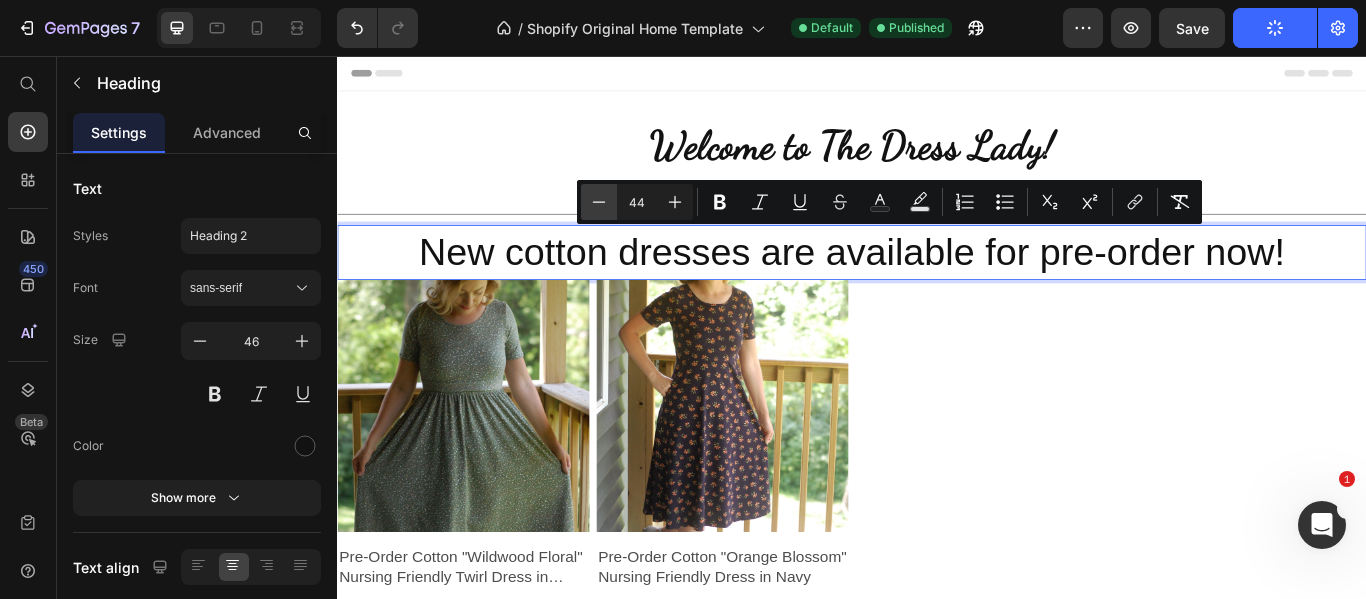 click 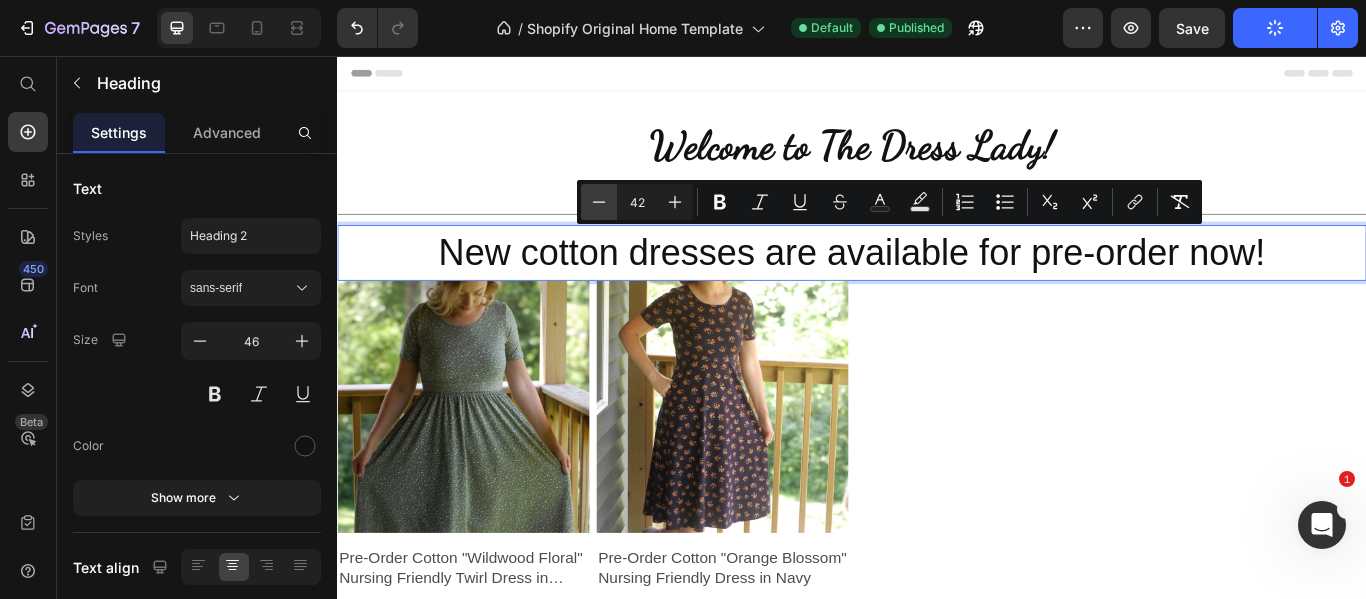 click 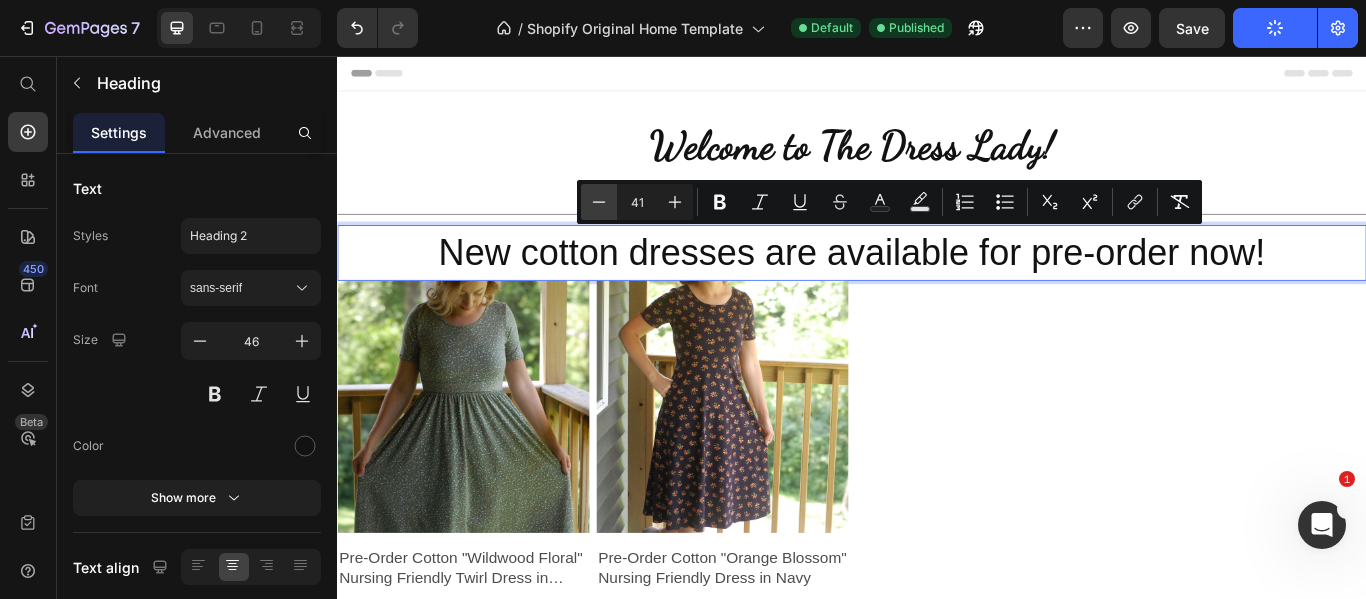 click 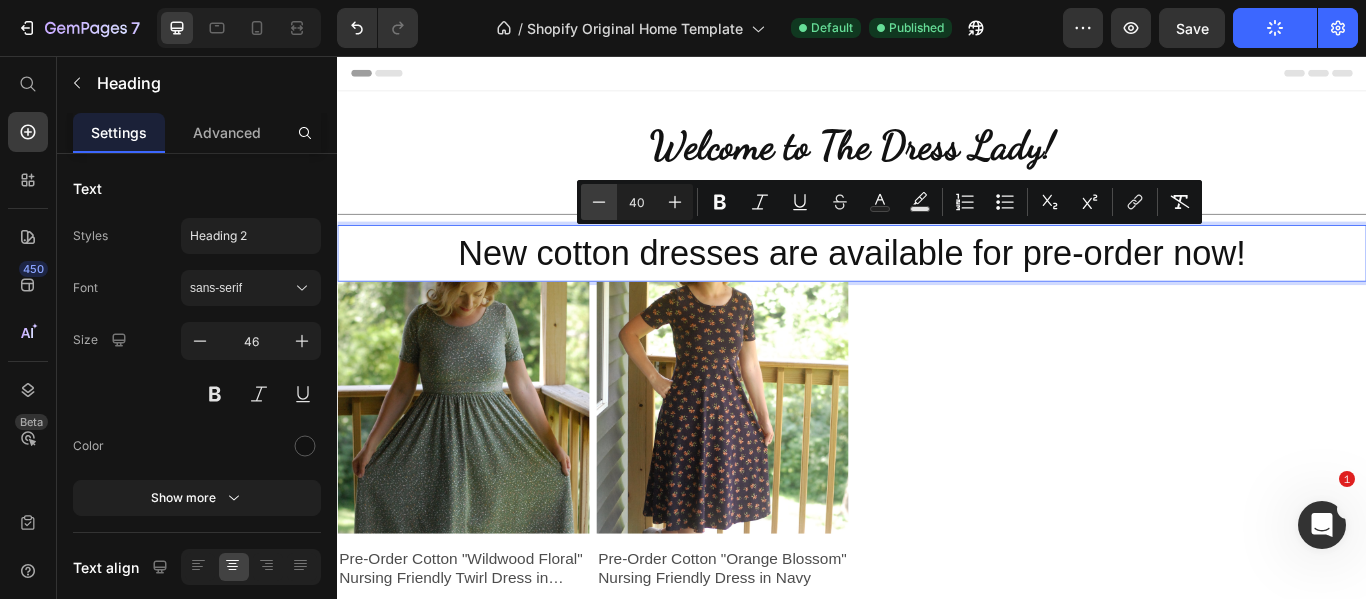 click 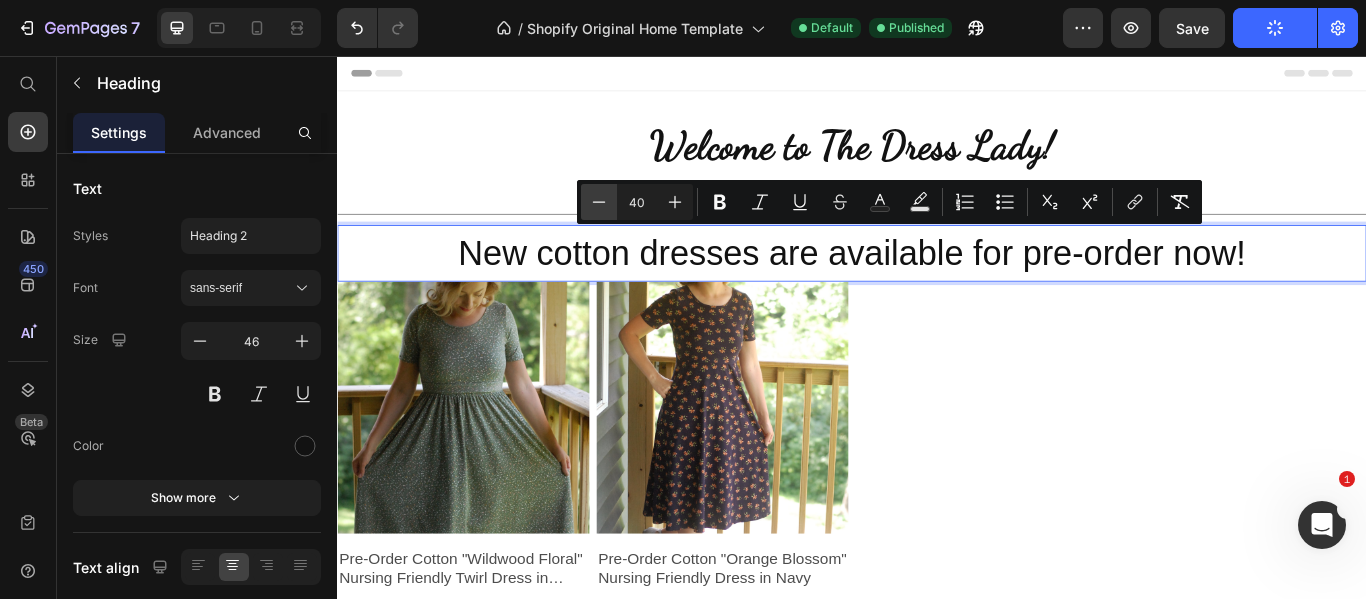 click 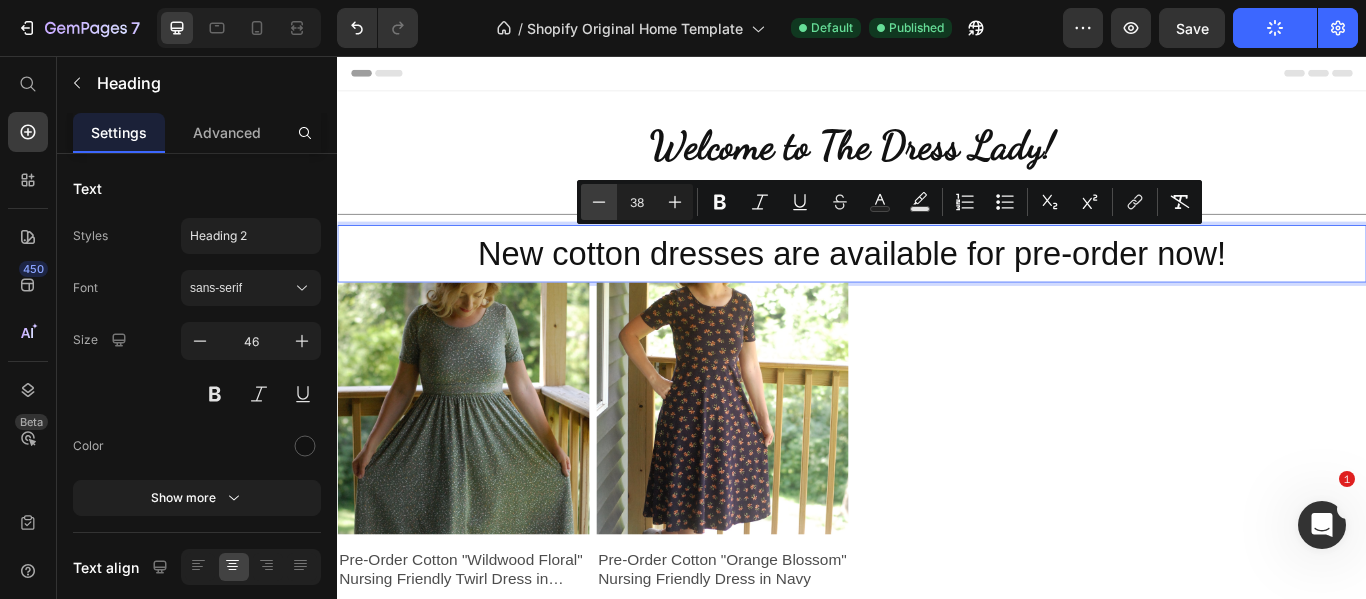 click 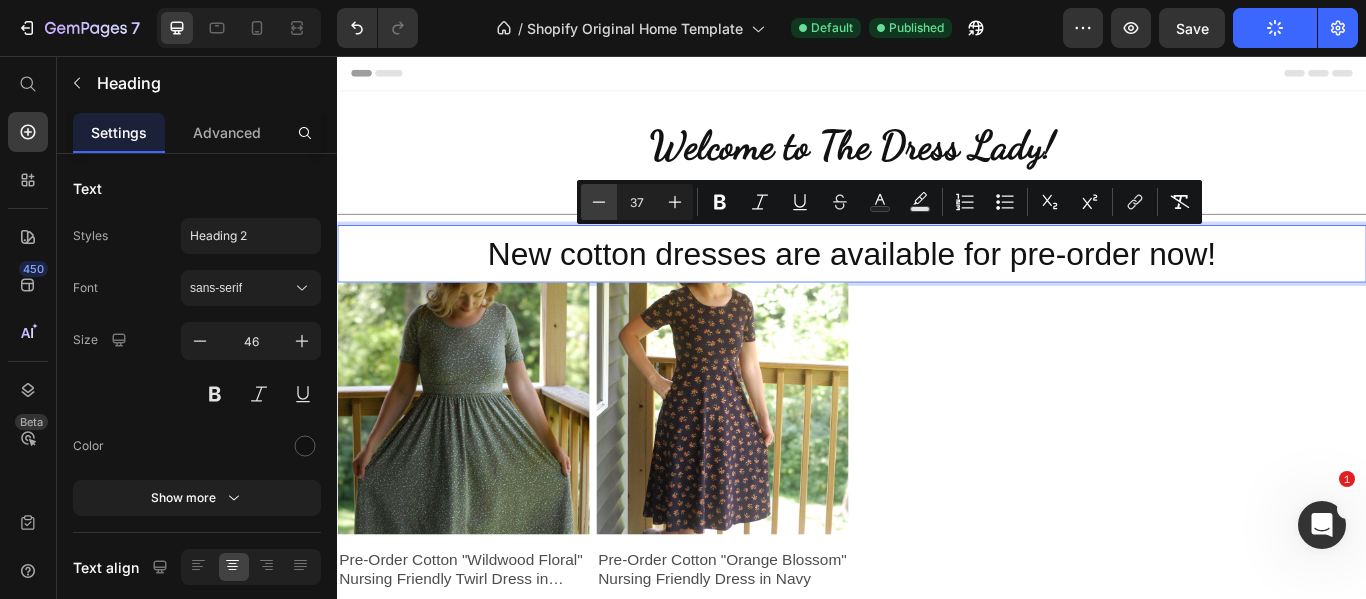click 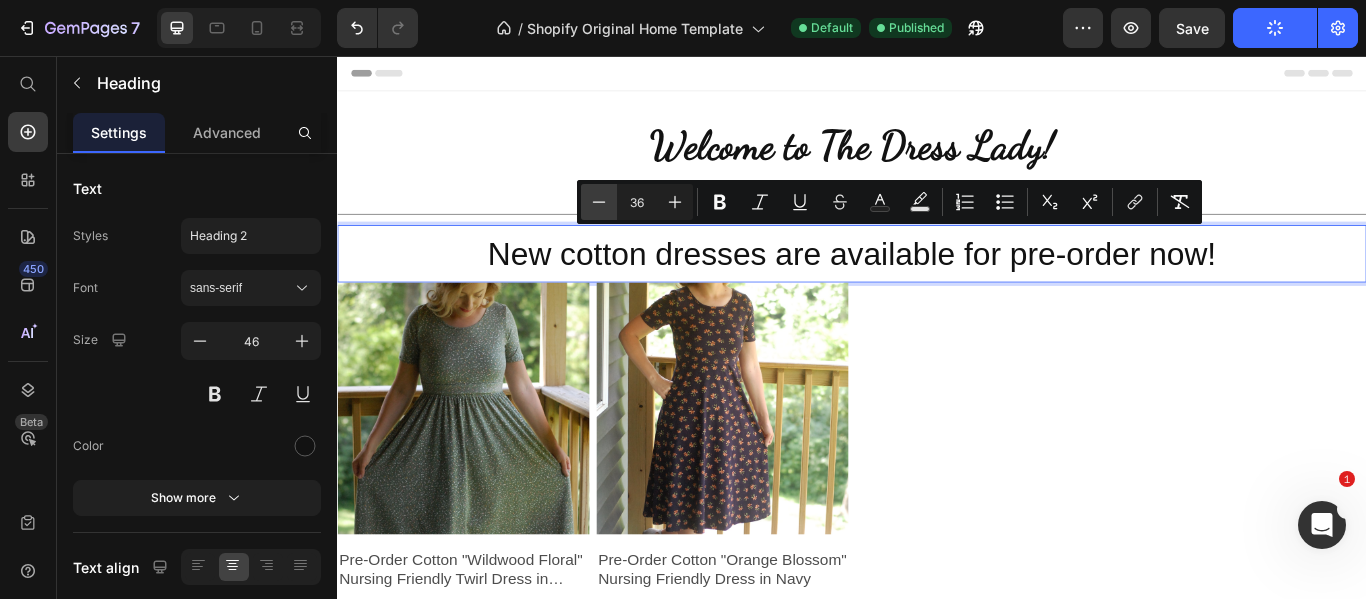 click 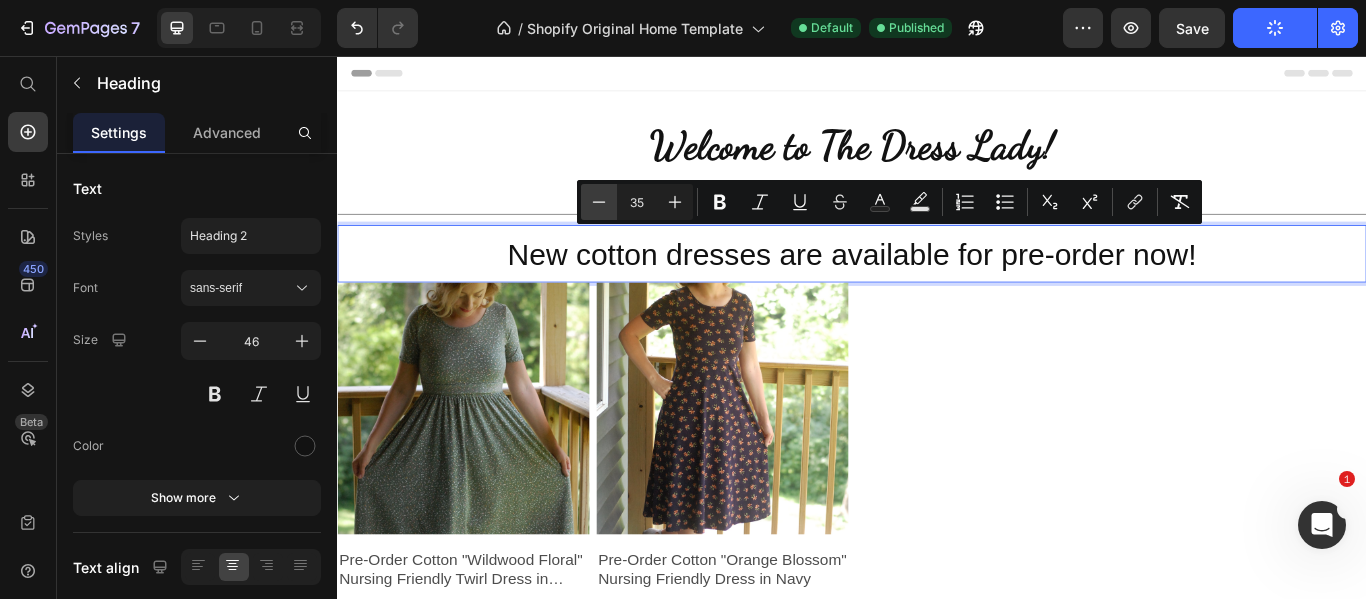 click 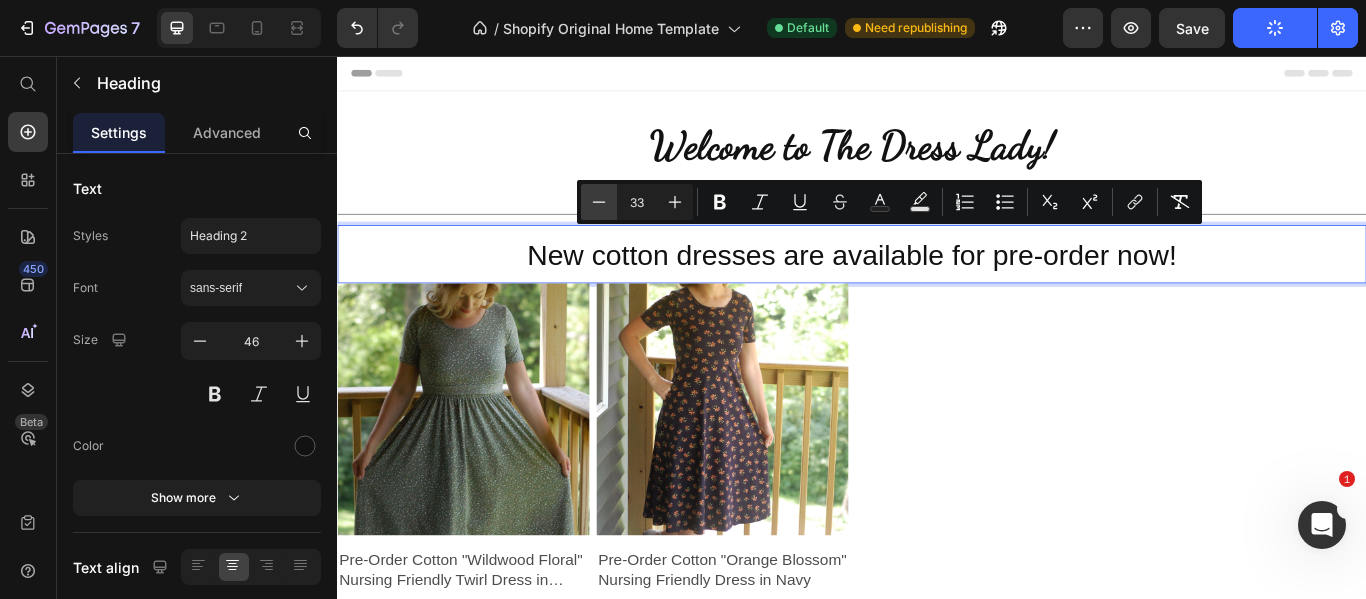 click 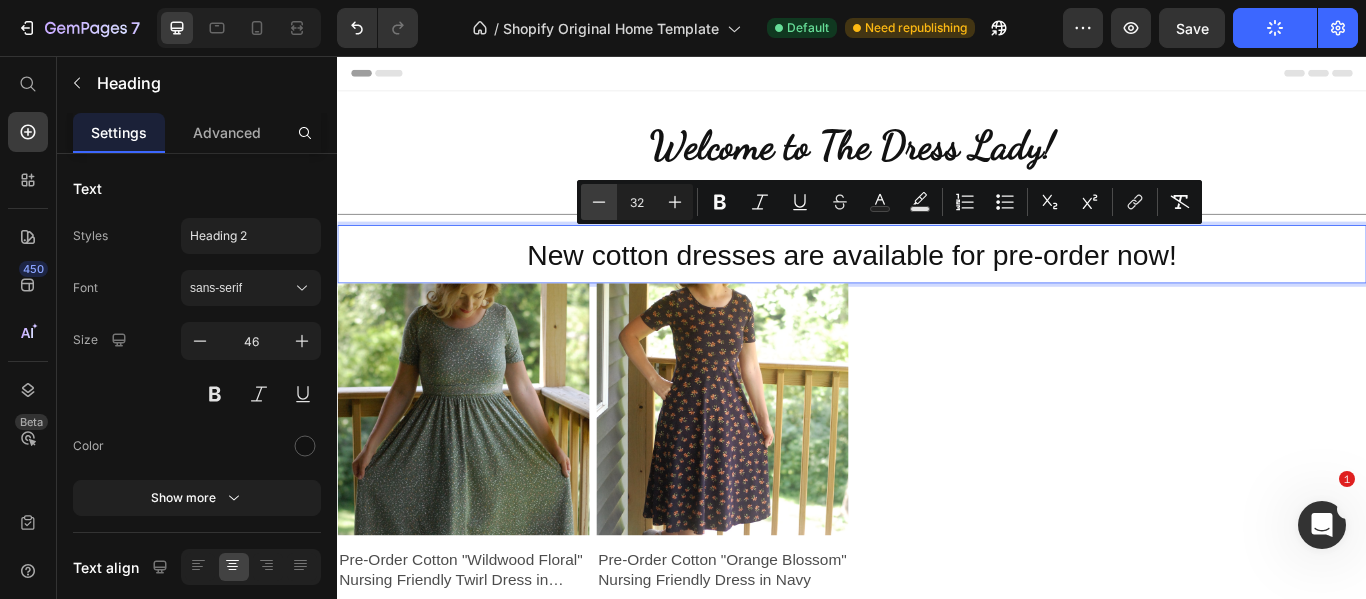 click 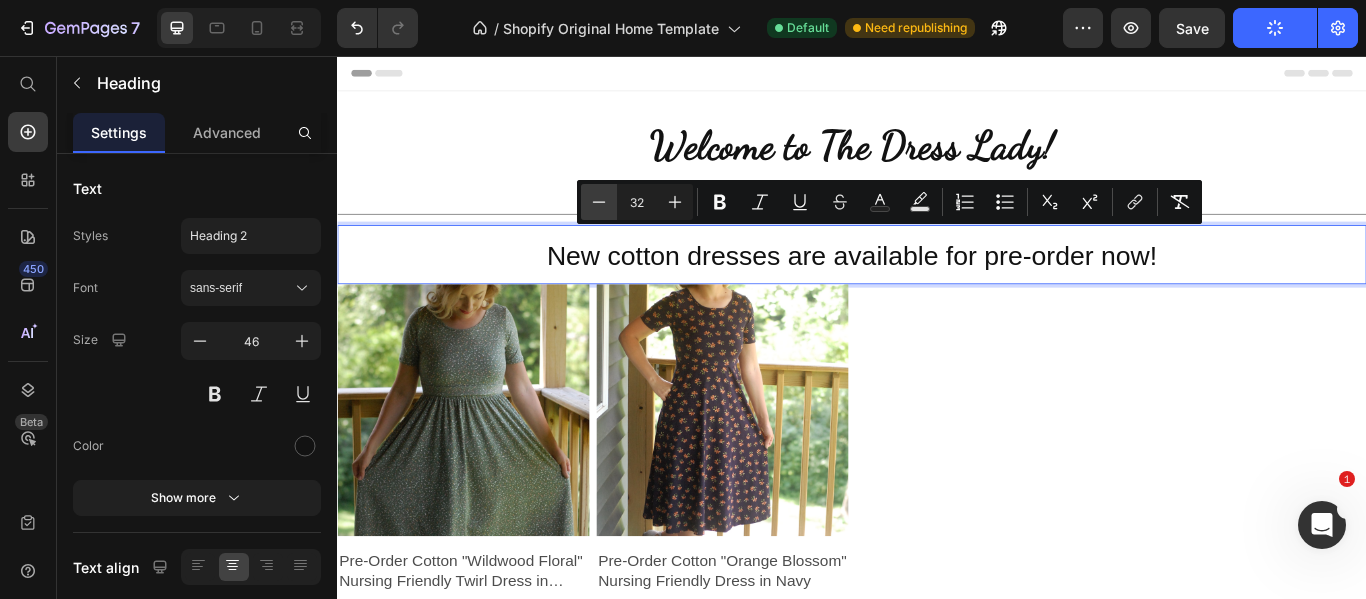 type on "31" 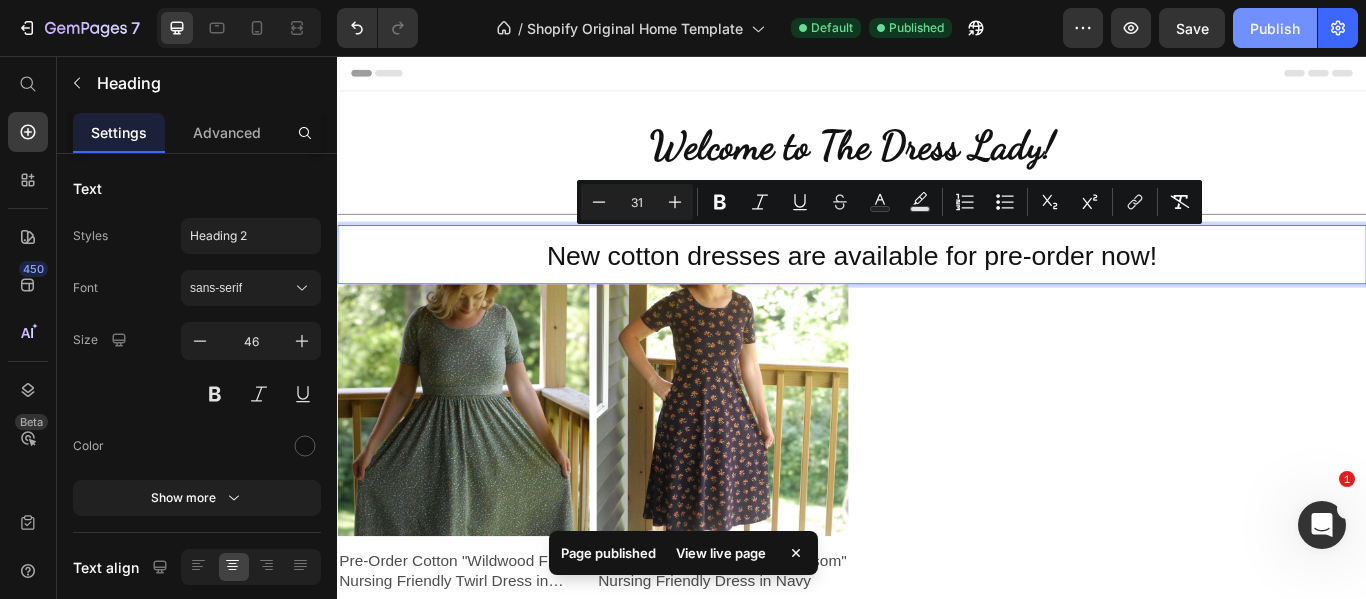 click on "Publish" at bounding box center (1275, 28) 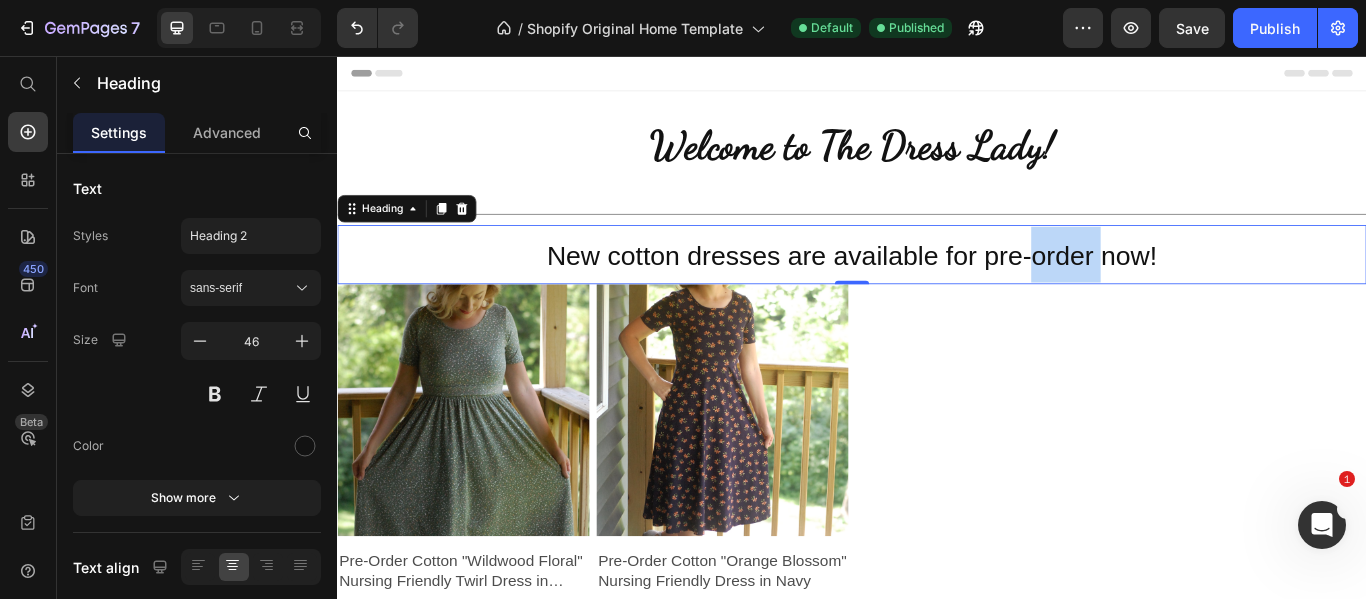 click on "New cotton dresses are available for pre-order now!" at bounding box center [937, 289] 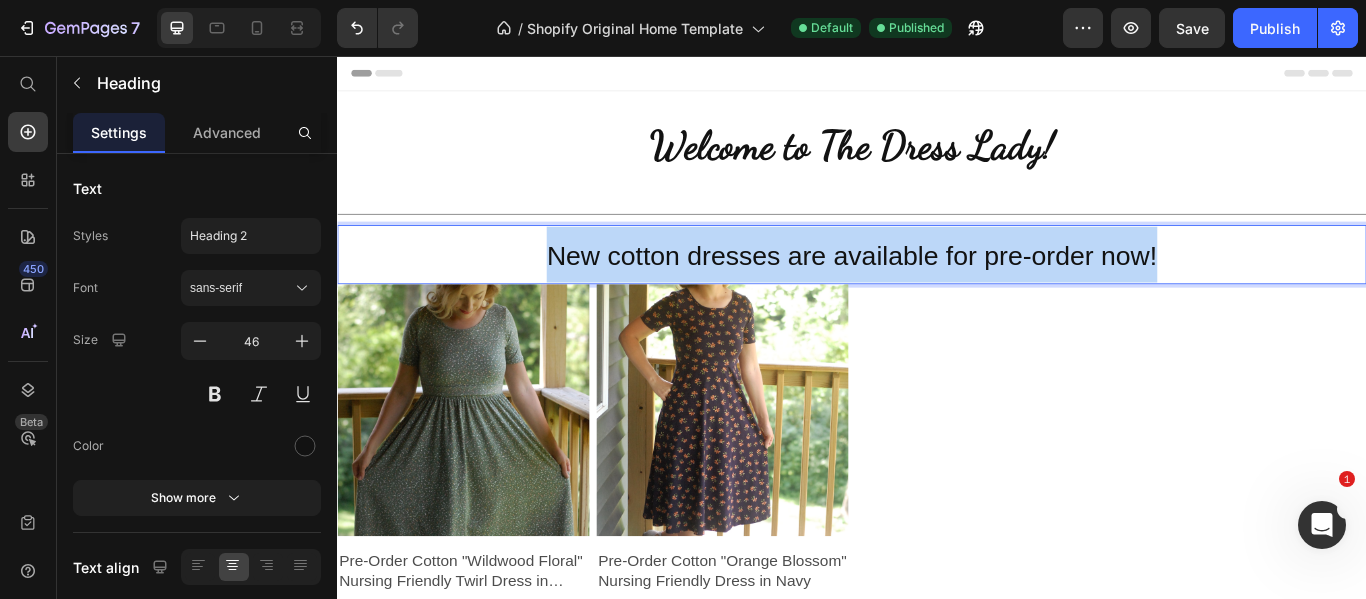 click on "New cotton dresses are available for pre-order now!" at bounding box center (937, 289) 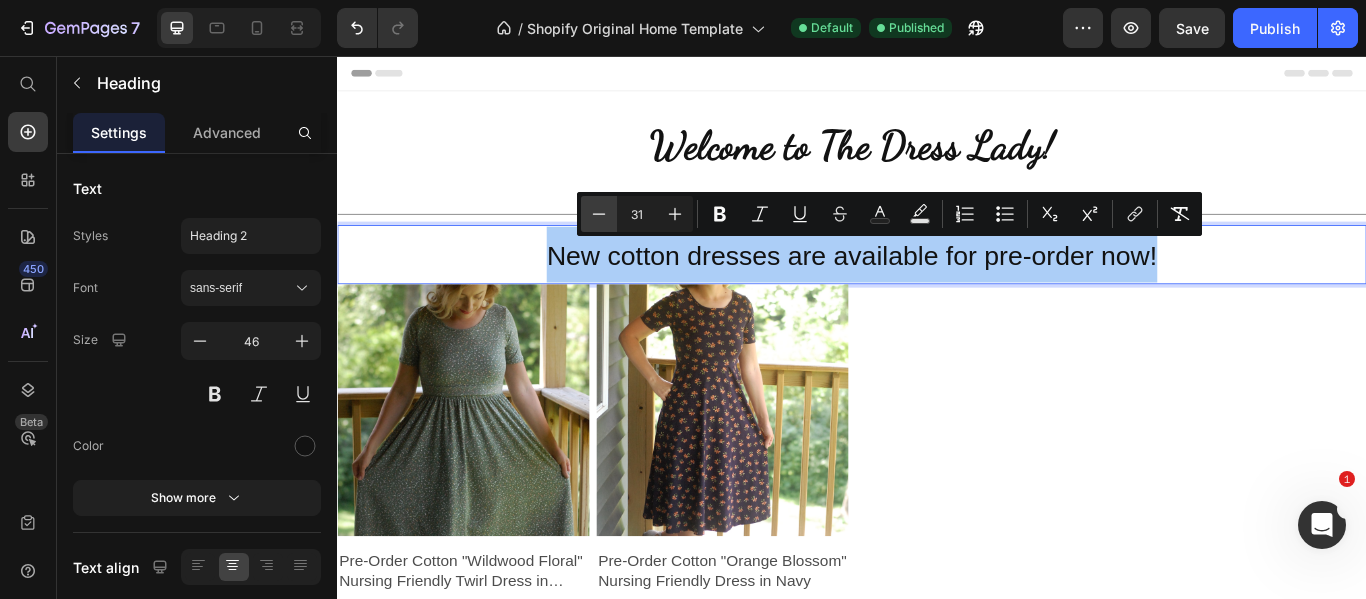 click 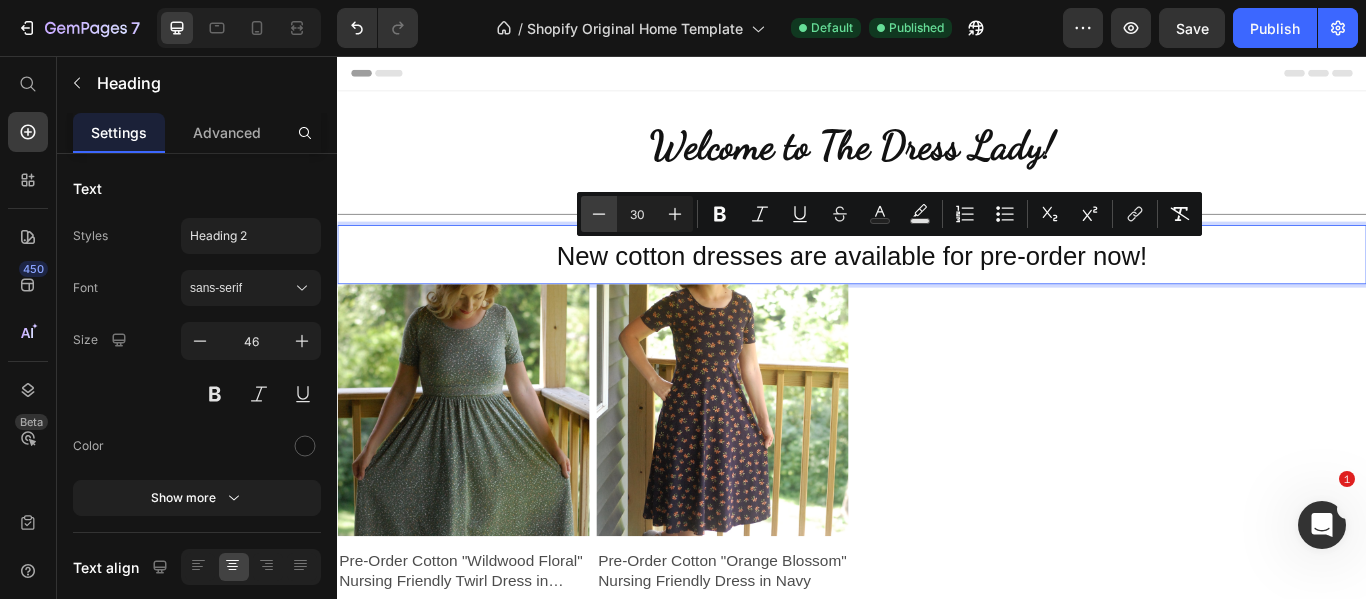click 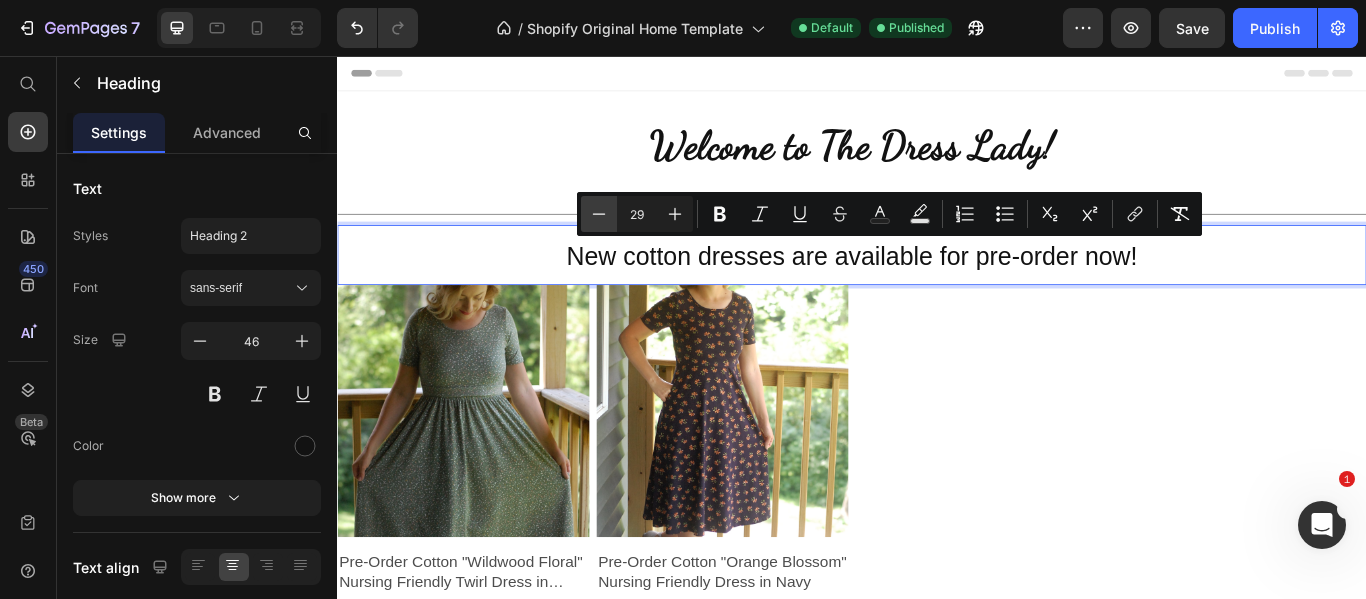 click 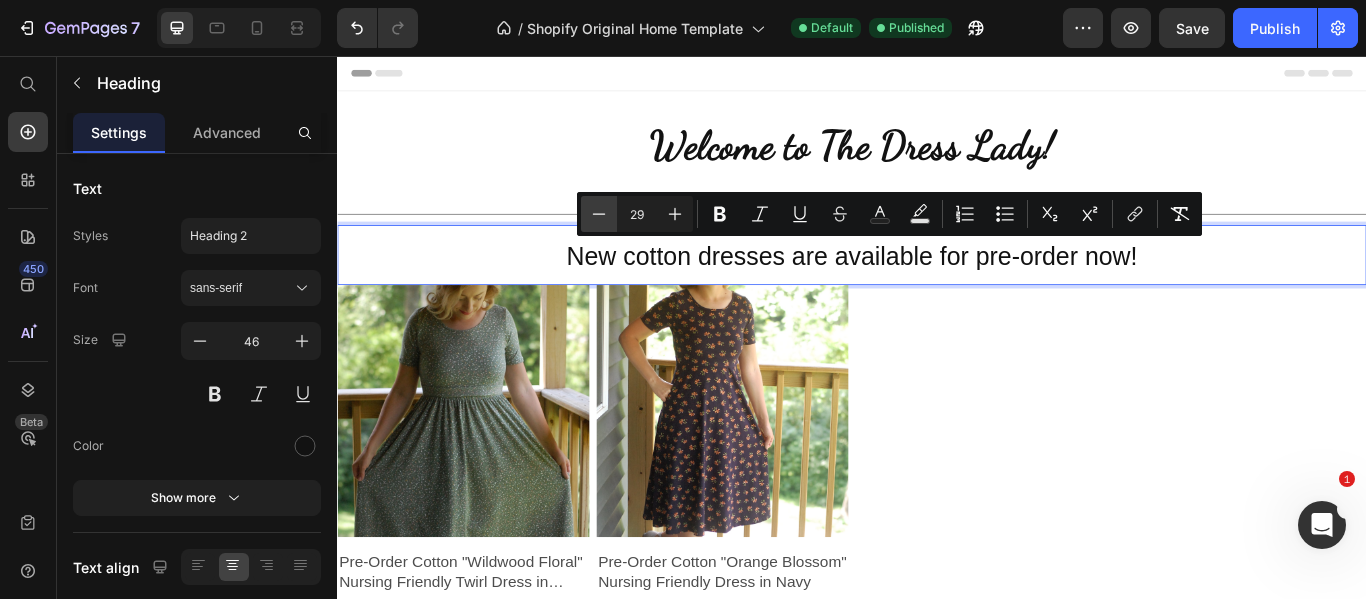 type on "28" 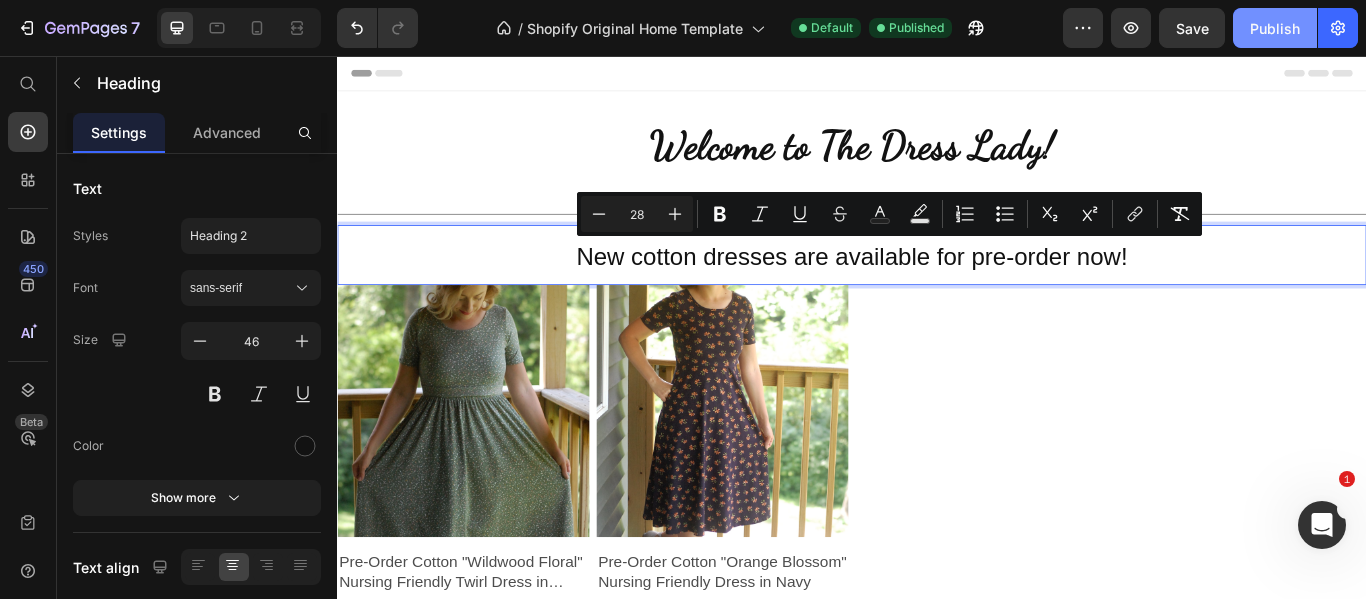 click on "Publish" at bounding box center (1275, 28) 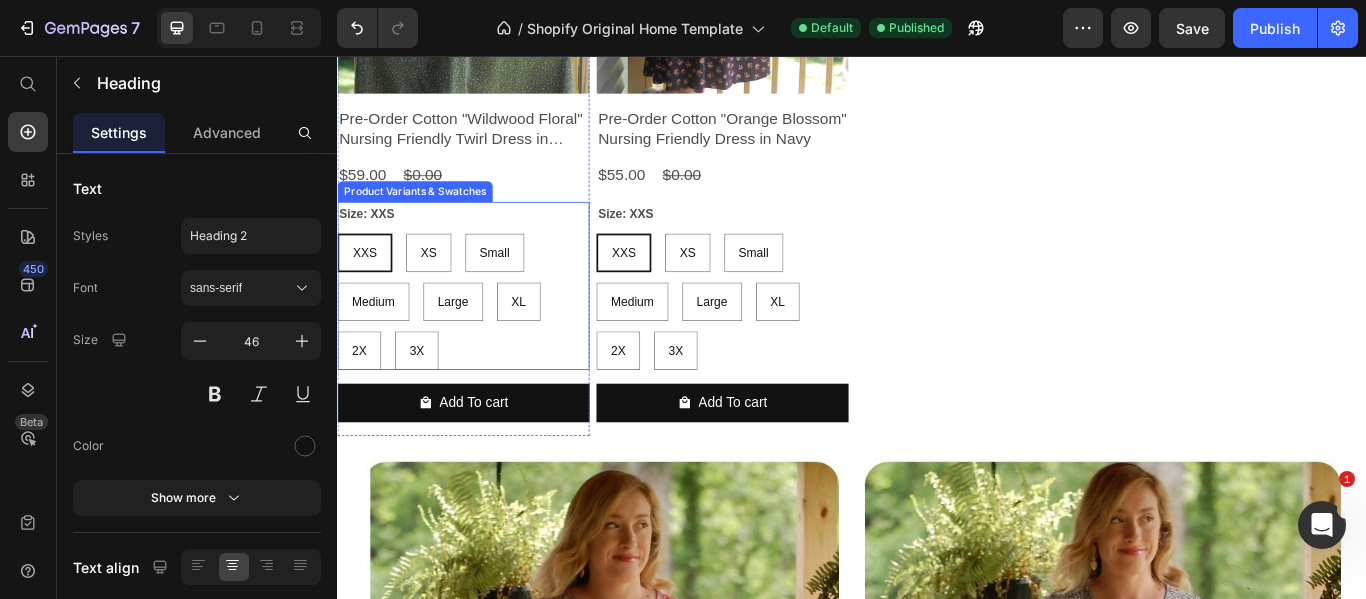 scroll, scrollTop: 531, scrollLeft: 0, axis: vertical 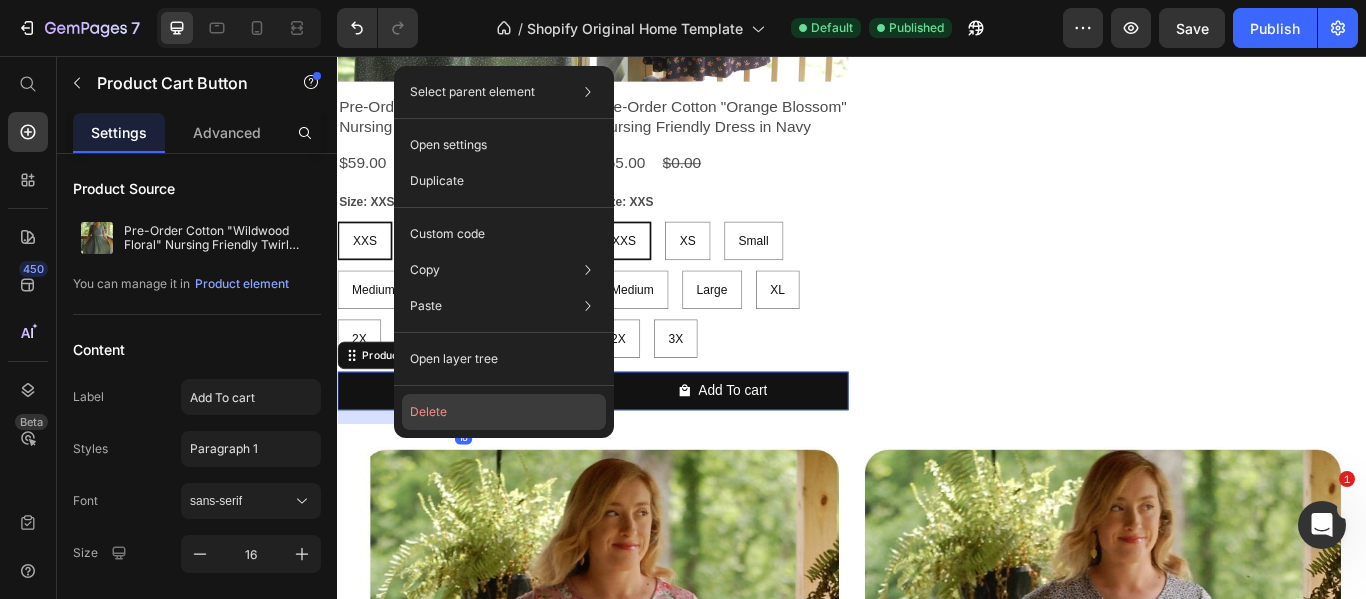 click on "Delete" 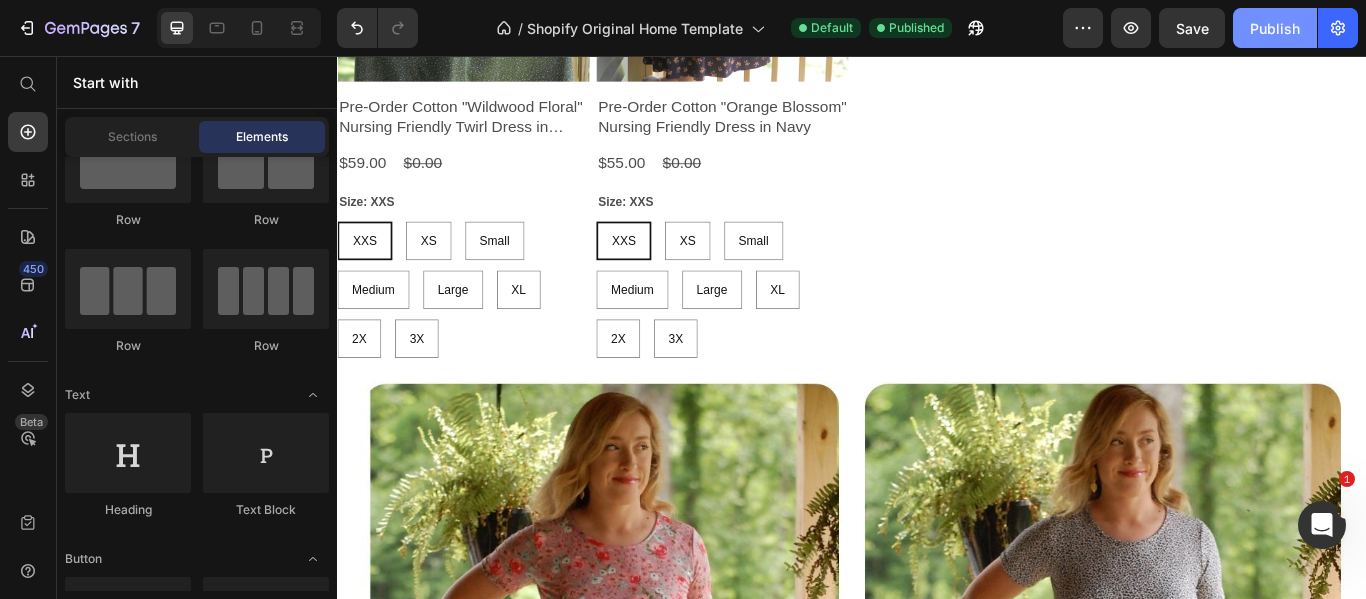 click on "Publish" at bounding box center (1275, 28) 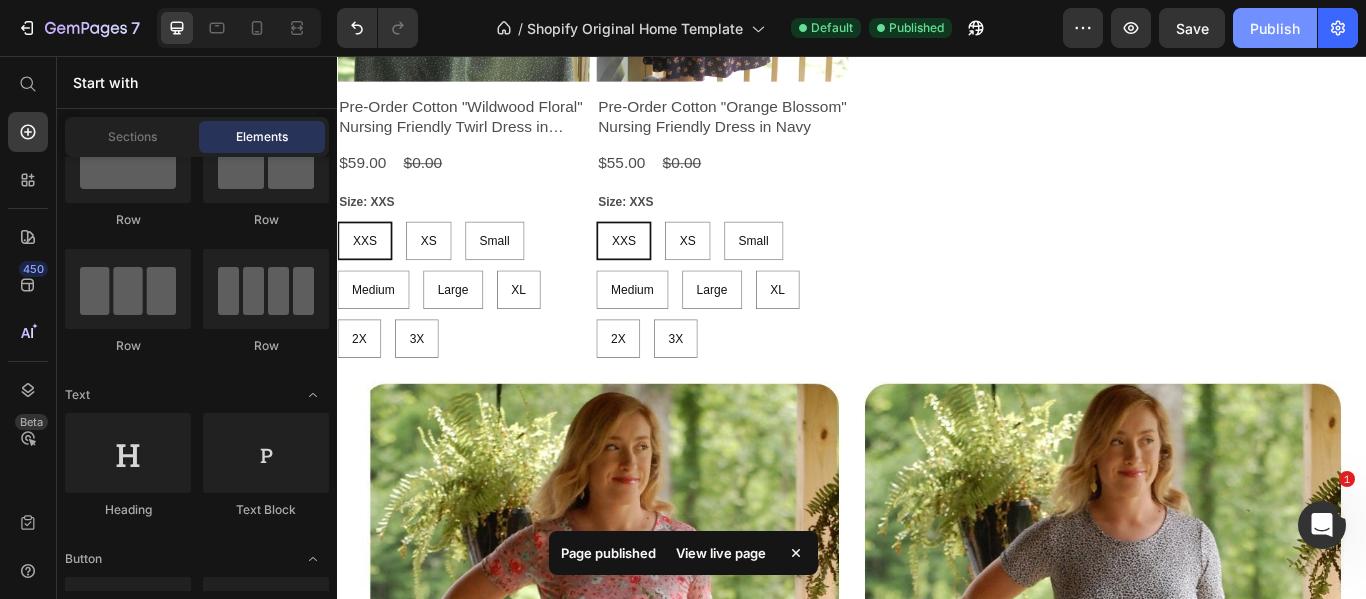 click on "Publish" 